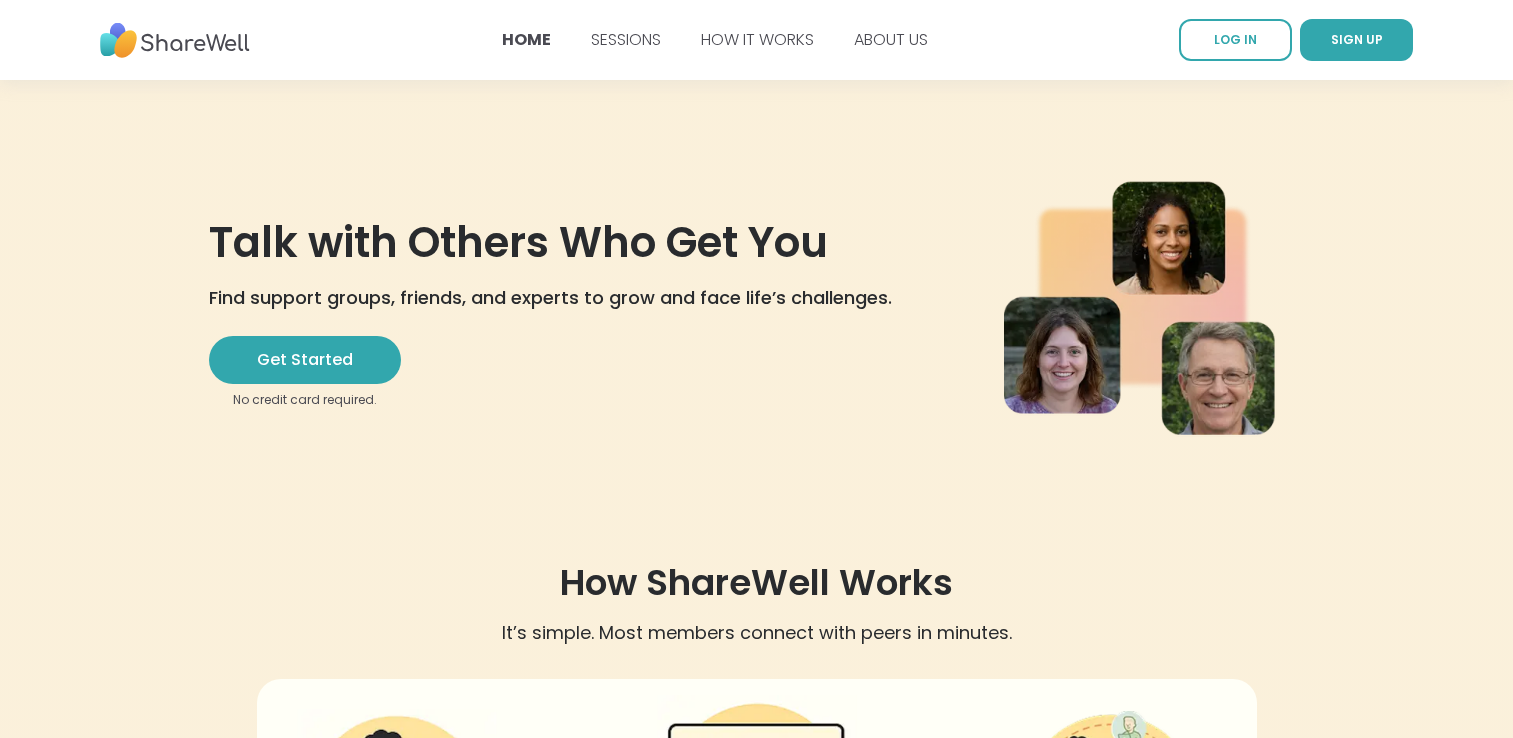 scroll, scrollTop: 0, scrollLeft: 0, axis: both 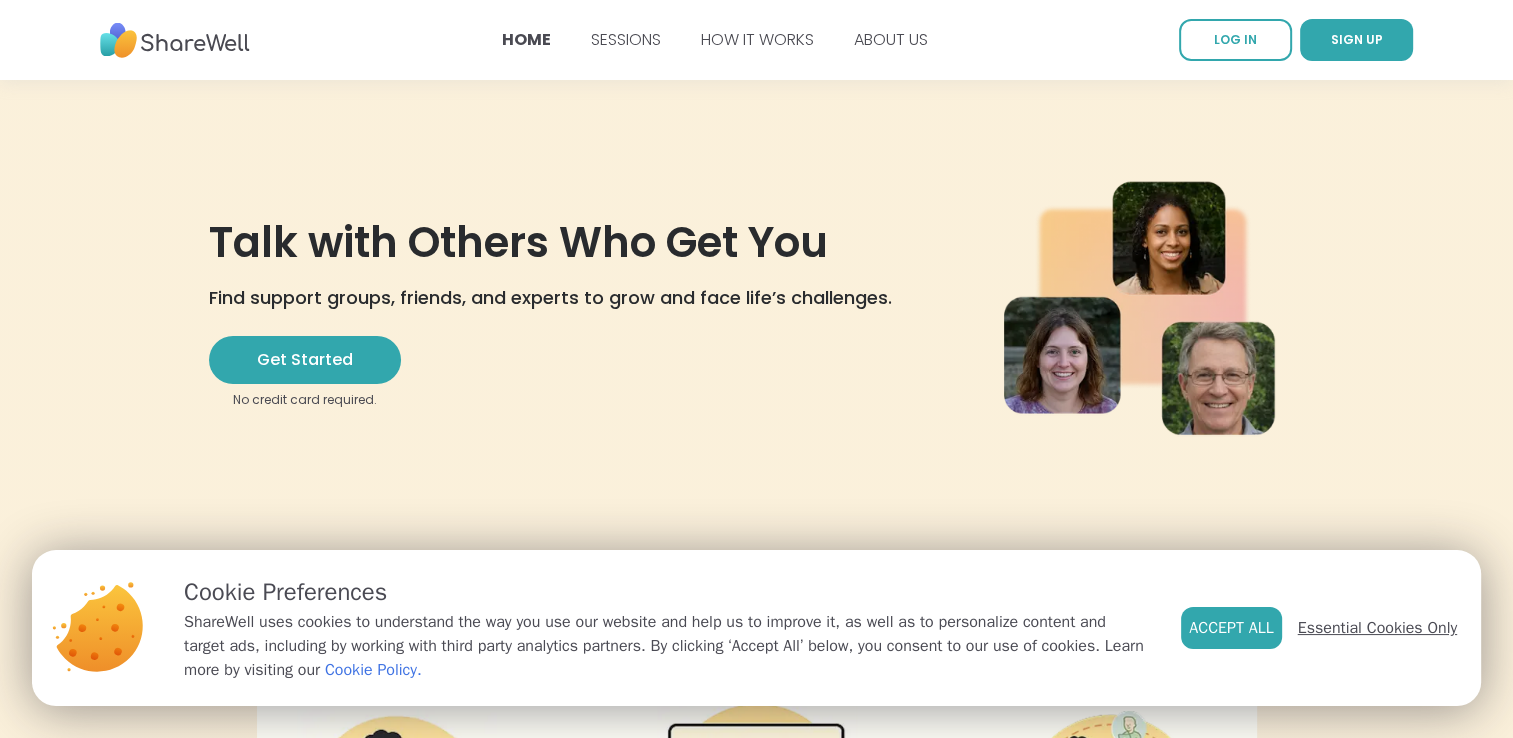 click on "Essential Cookies Only" at bounding box center [1377, 628] 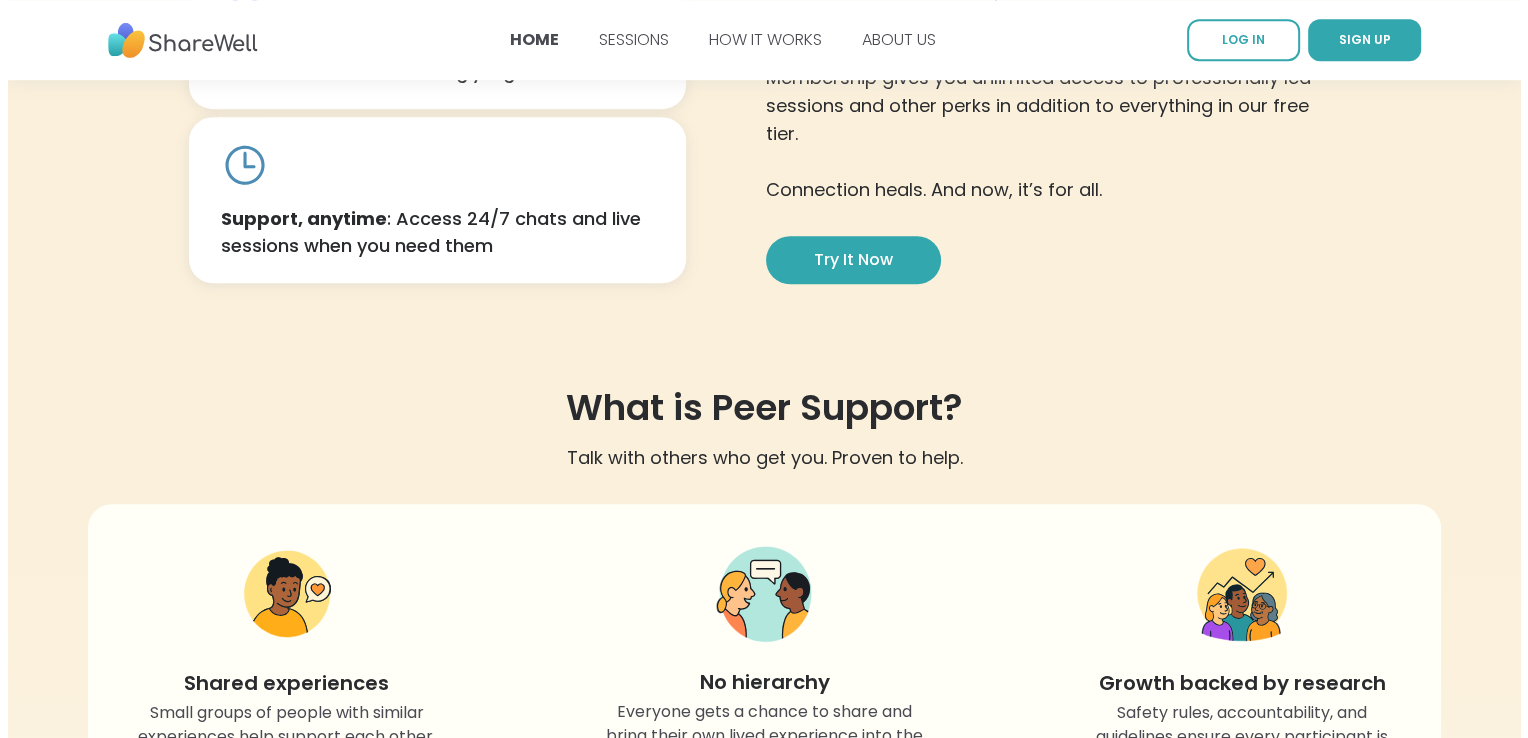 scroll, scrollTop: 1320, scrollLeft: 0, axis: vertical 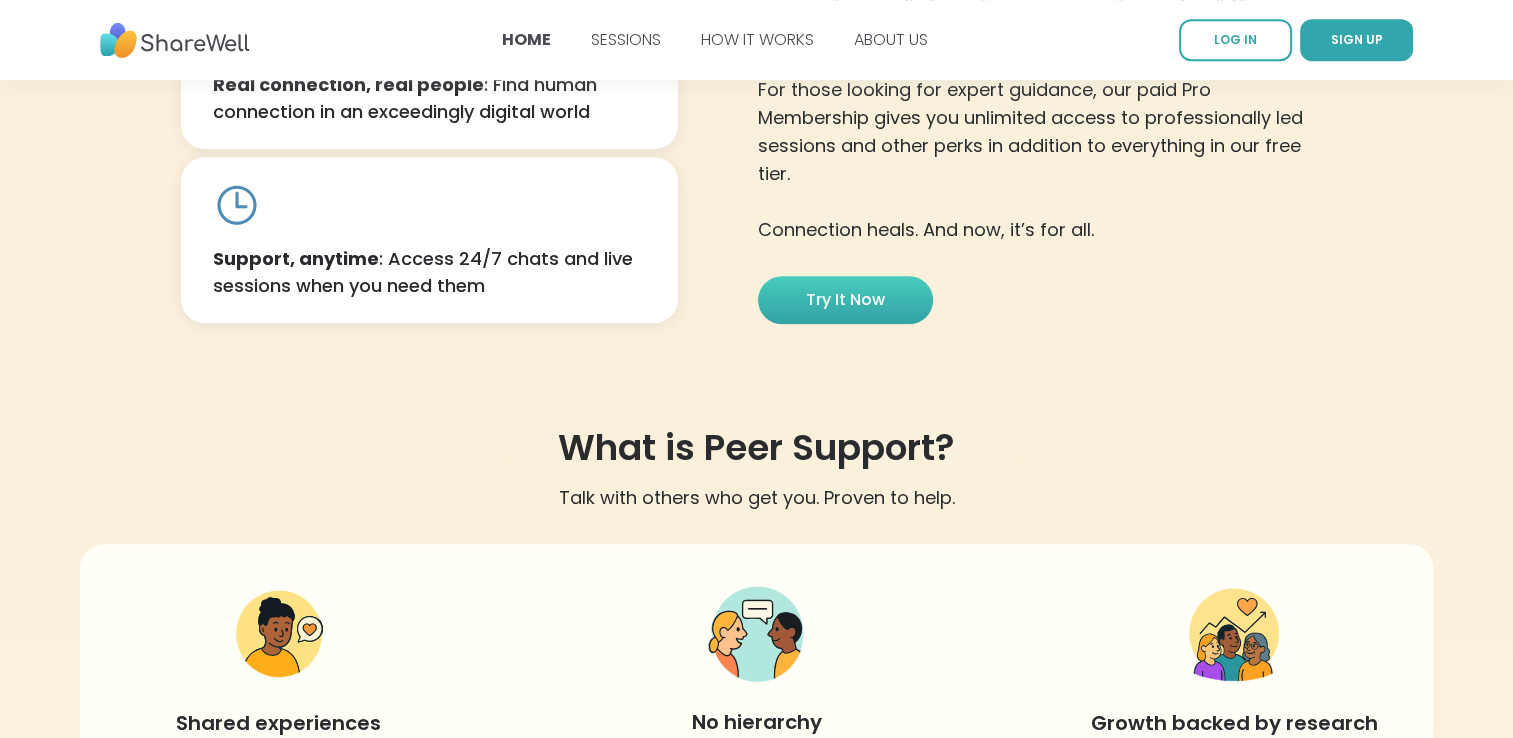 click on "Try it now" at bounding box center [845, 300] 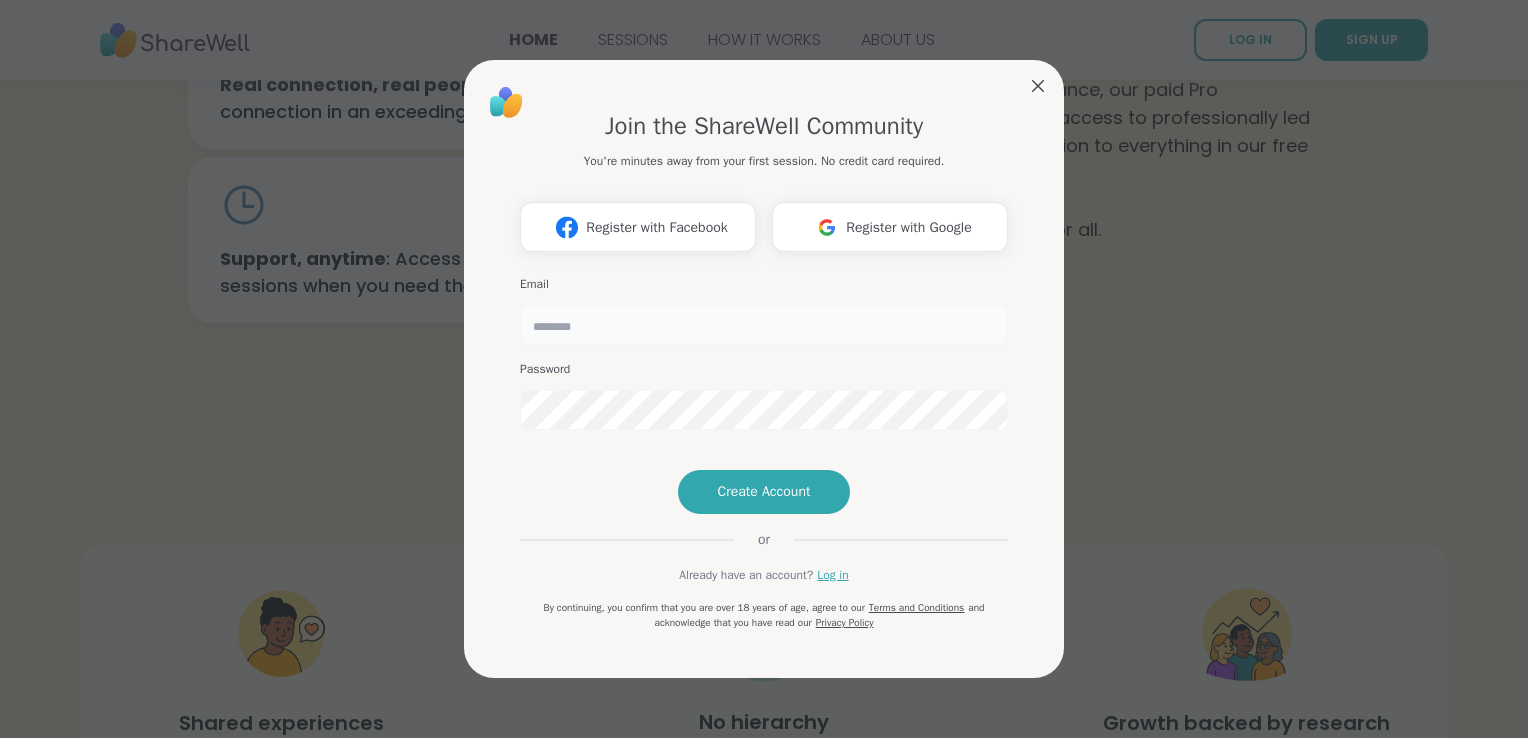 click at bounding box center (764, 325) 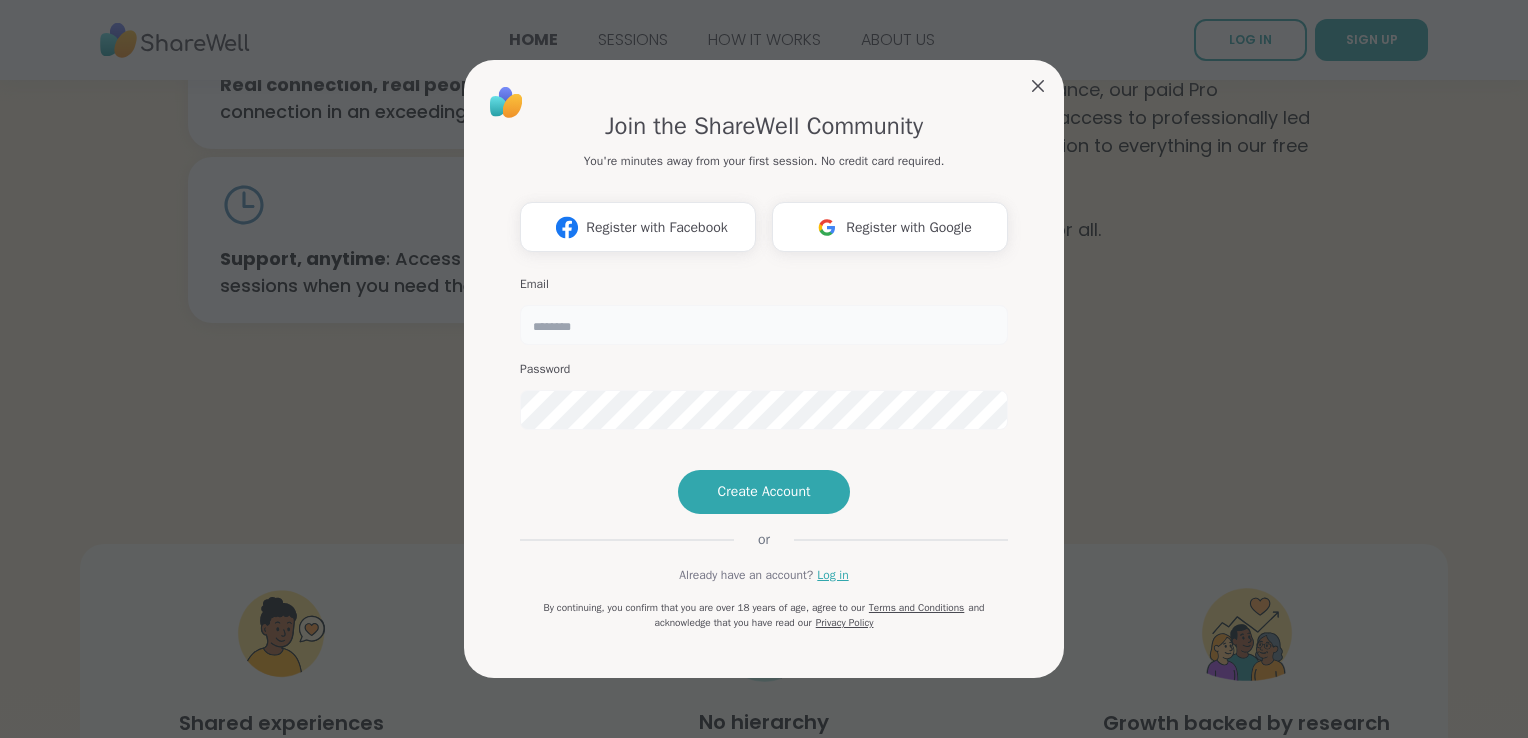 type on "**********" 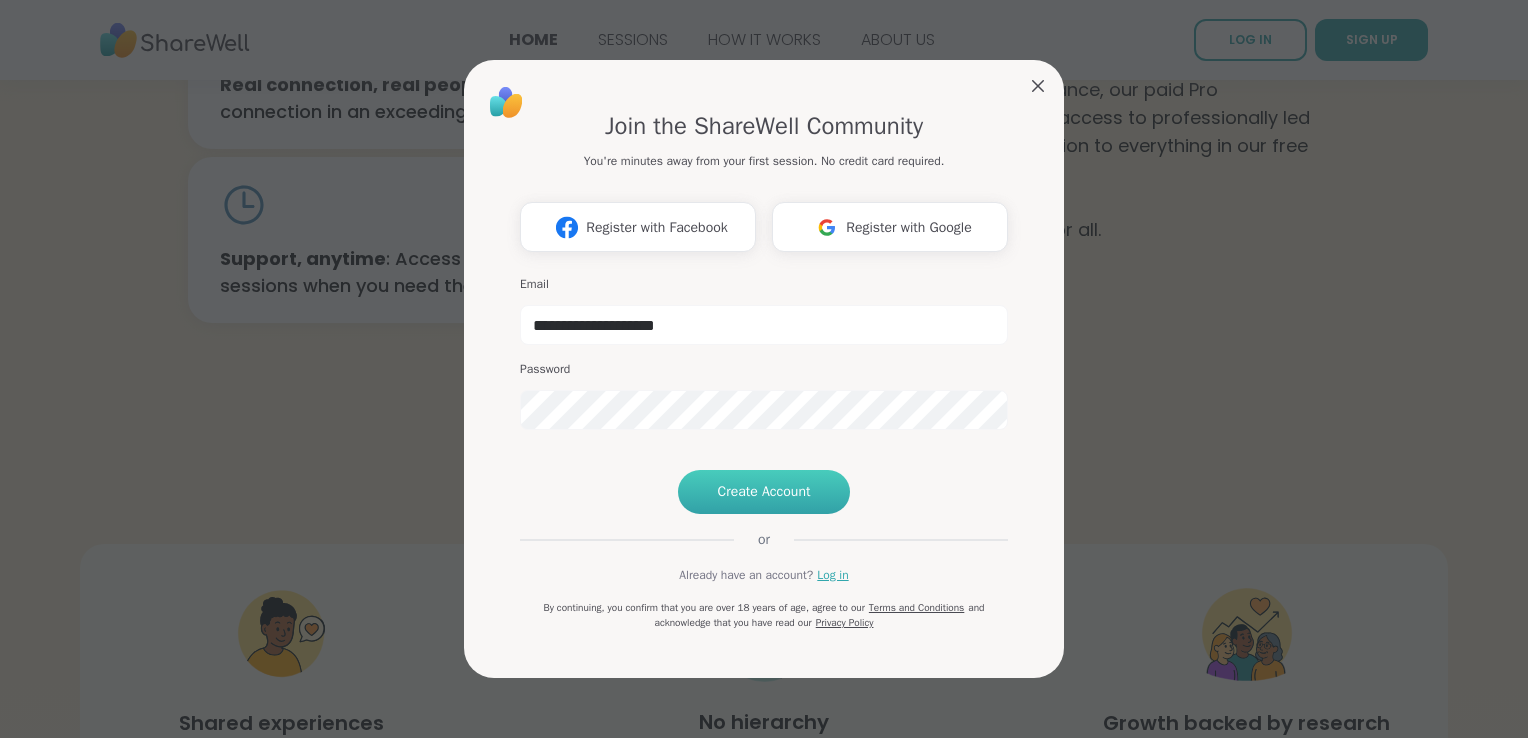 click on "Create Account" at bounding box center [764, 492] 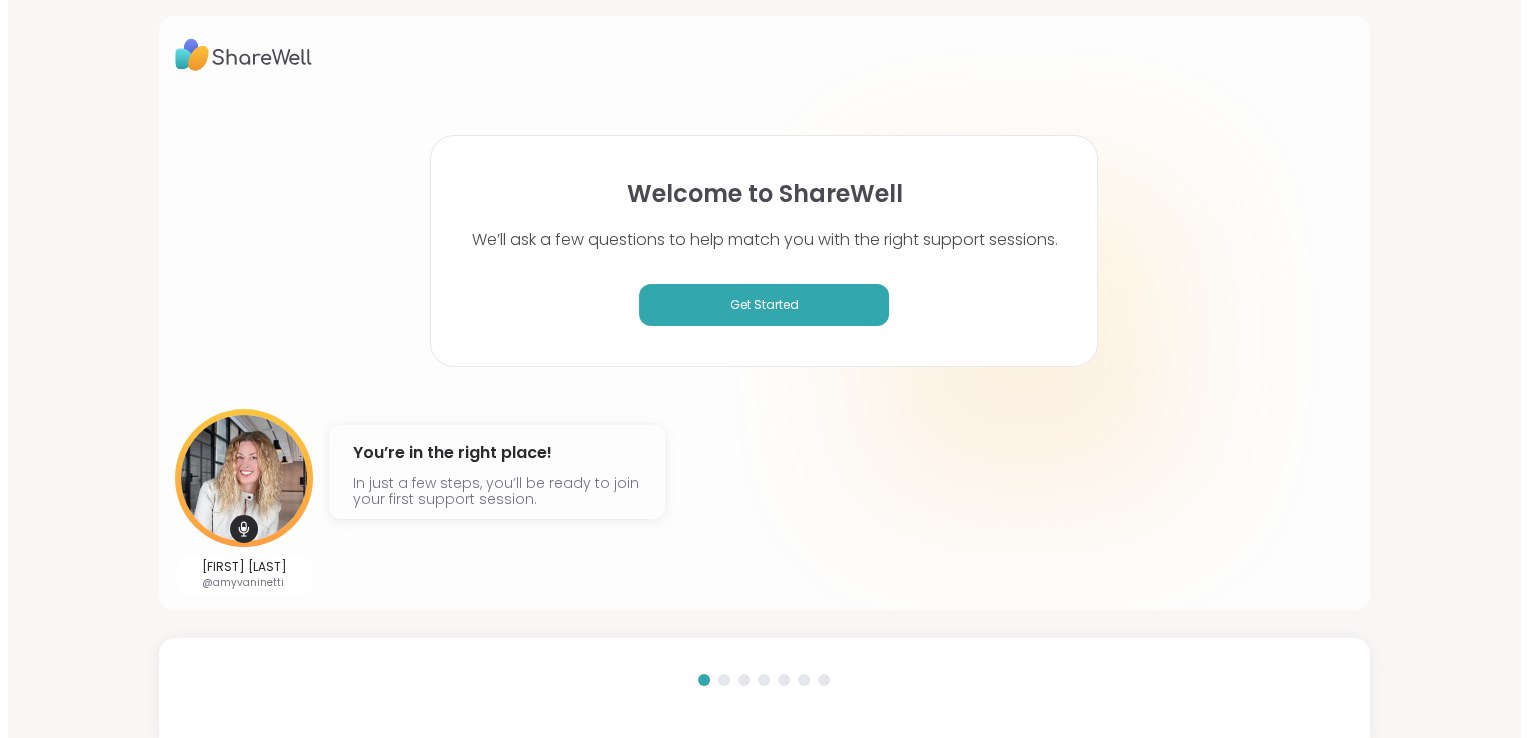 scroll, scrollTop: 0, scrollLeft: 0, axis: both 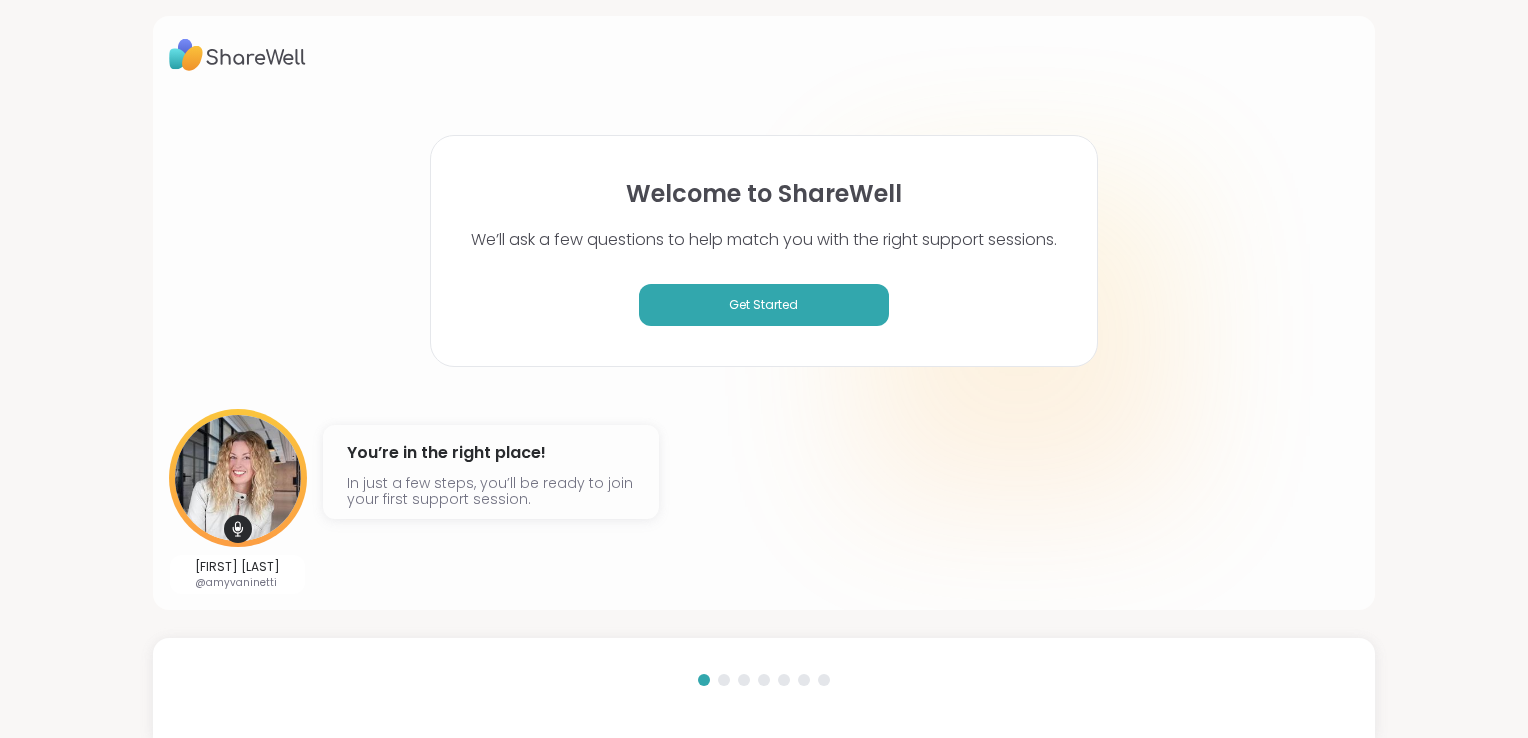 click on "[FIRST] [LAST] @[USERNAME] You’re in the right place! In just a few steps, you’ll be ready to join your first support session." at bounding box center [764, 501] 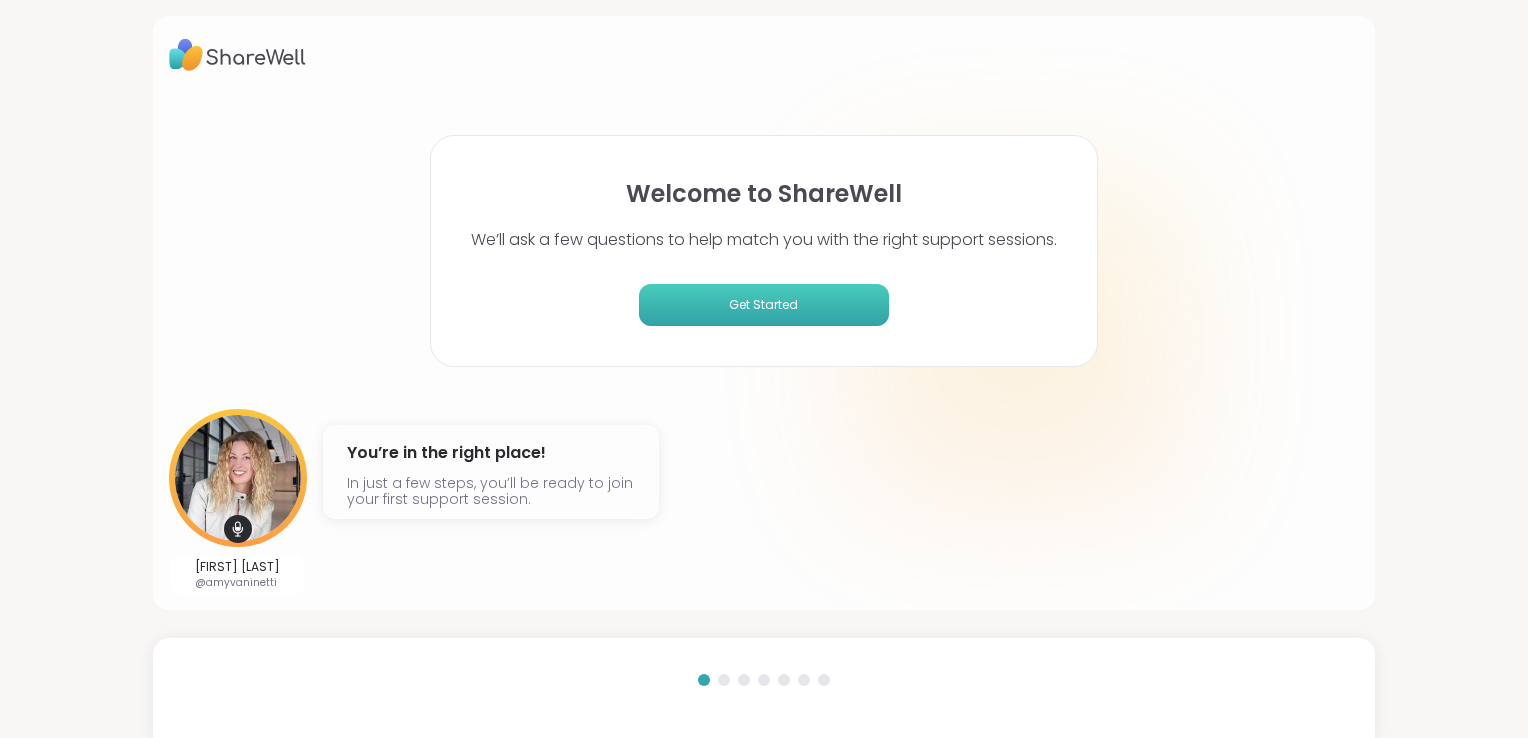 click on "Get Started" at bounding box center [764, 305] 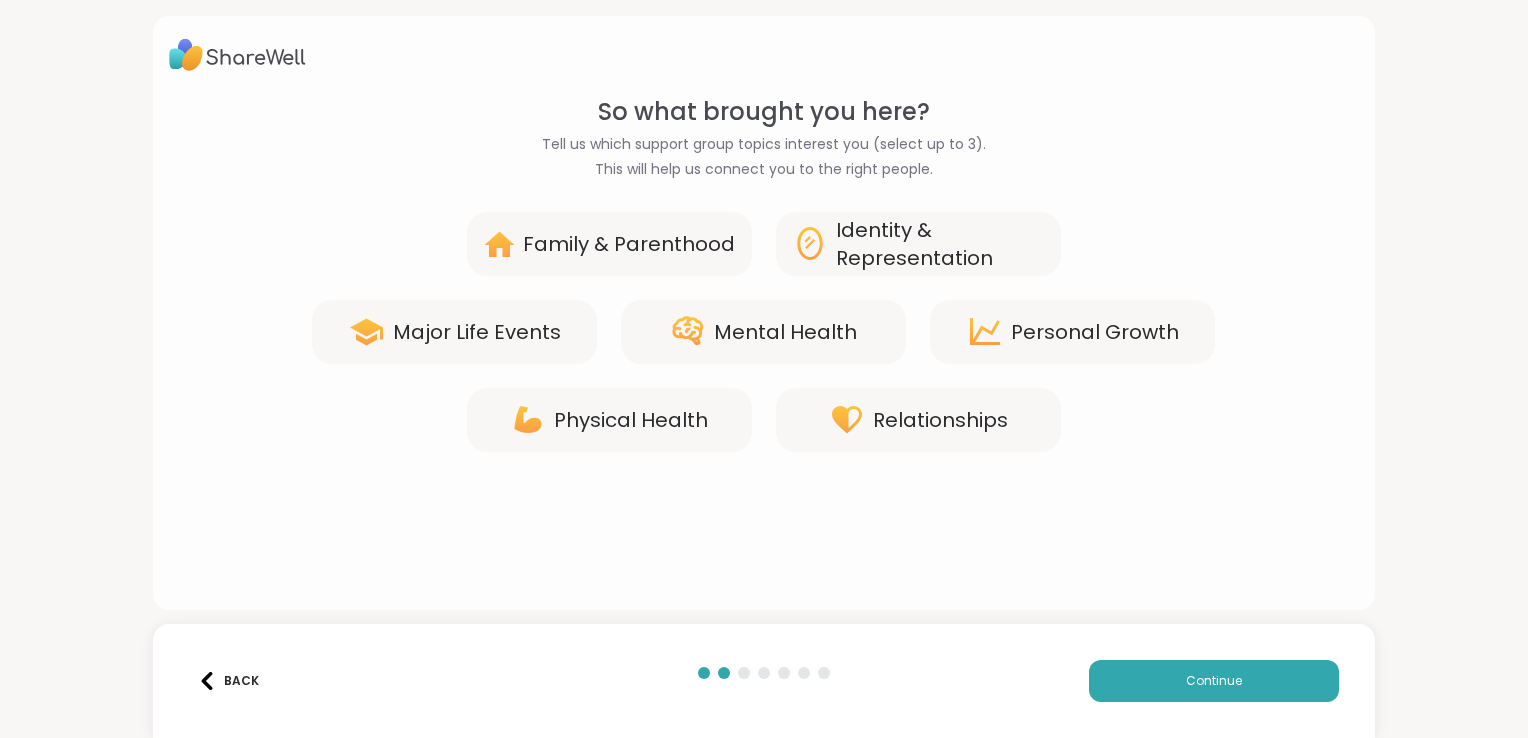 click on "Mental Health" at bounding box center [785, 332] 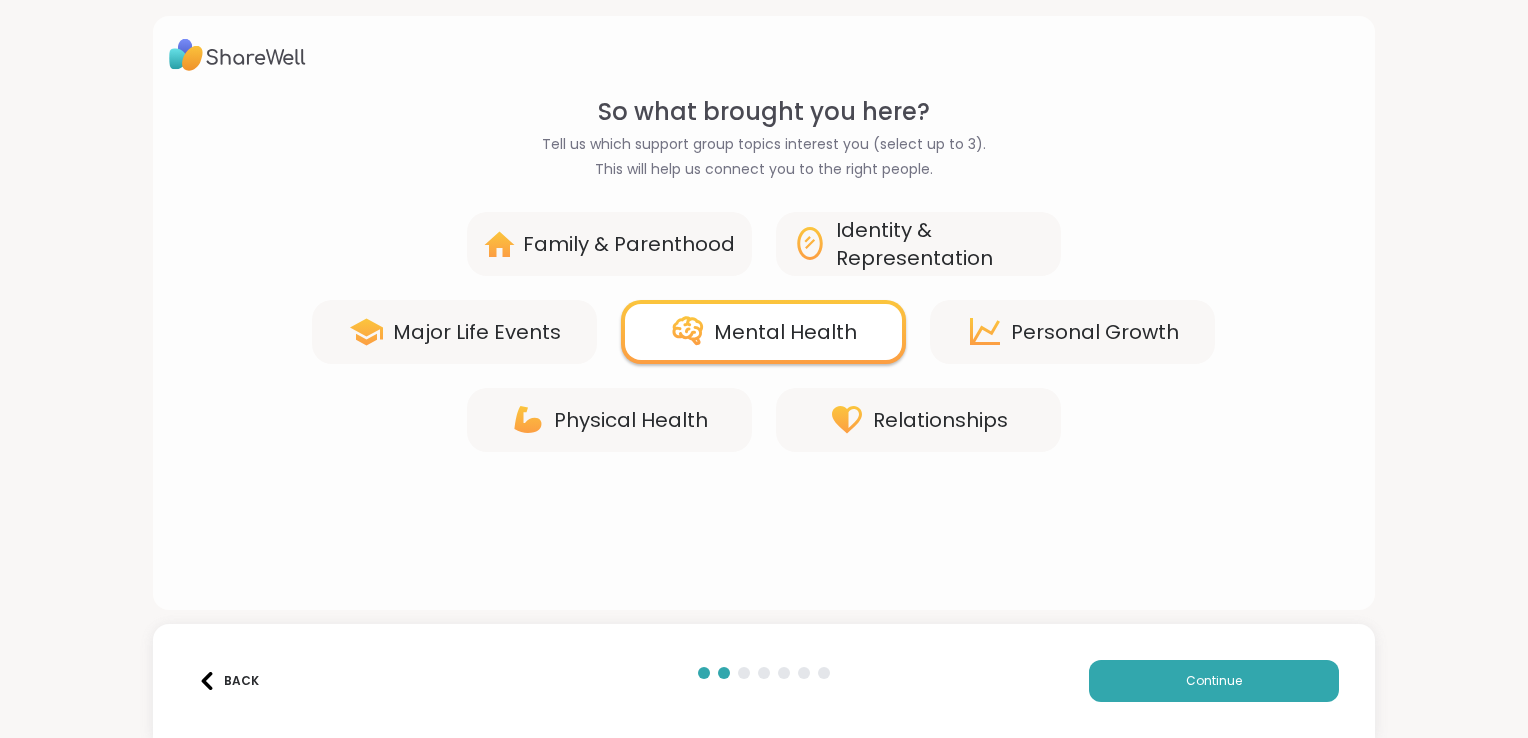 click on "Mental Health" at bounding box center [785, 332] 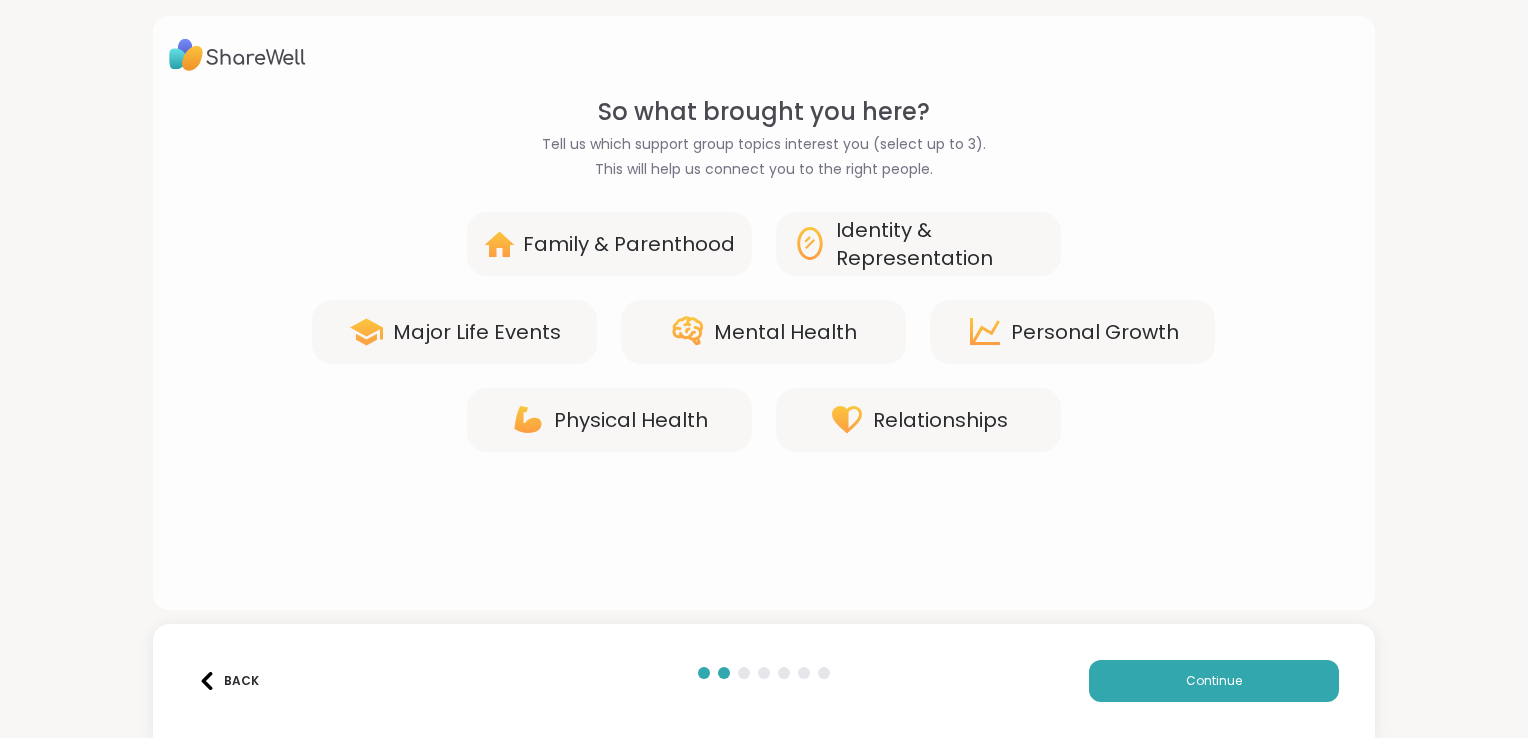 click on "Mental Health" at bounding box center (785, 332) 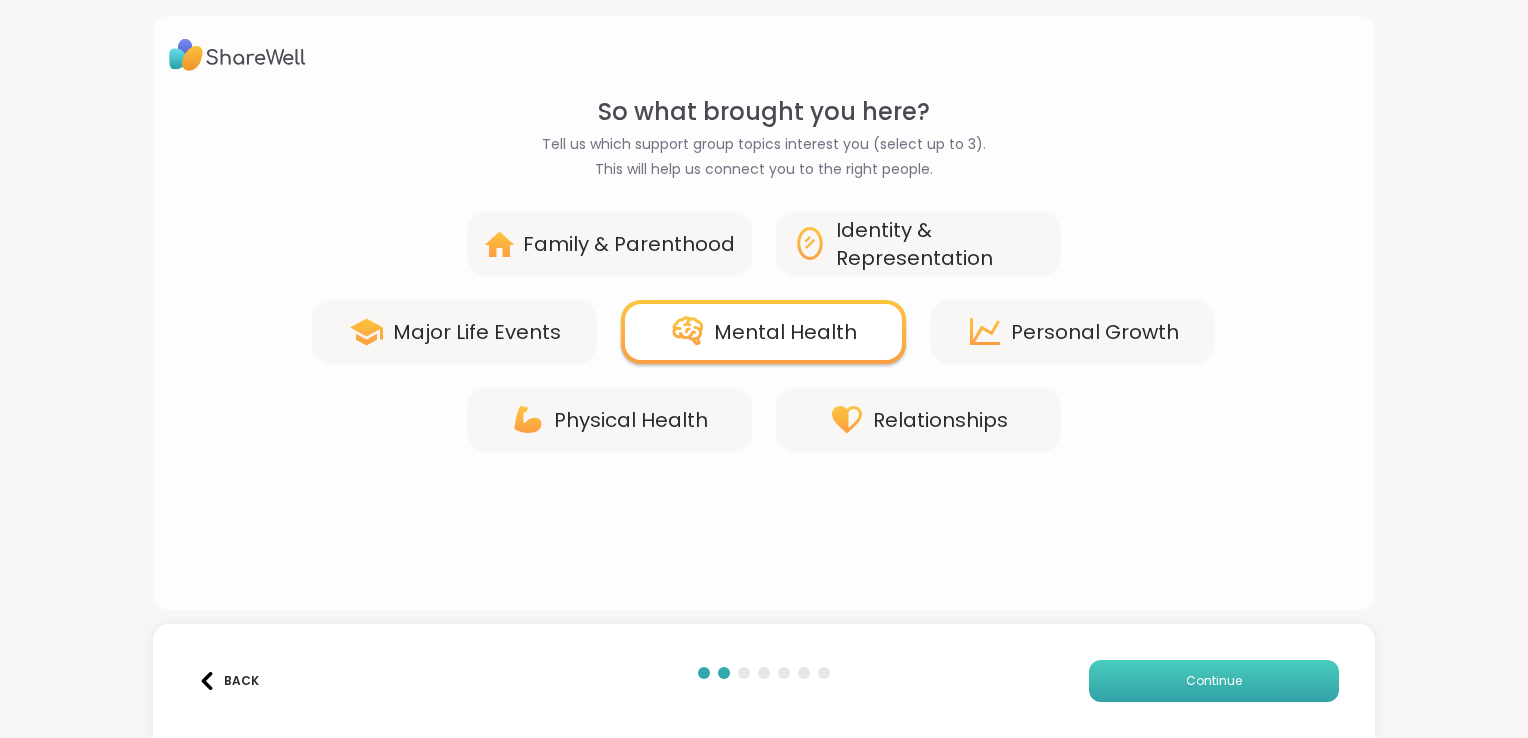 click on "Continue" at bounding box center [1214, 681] 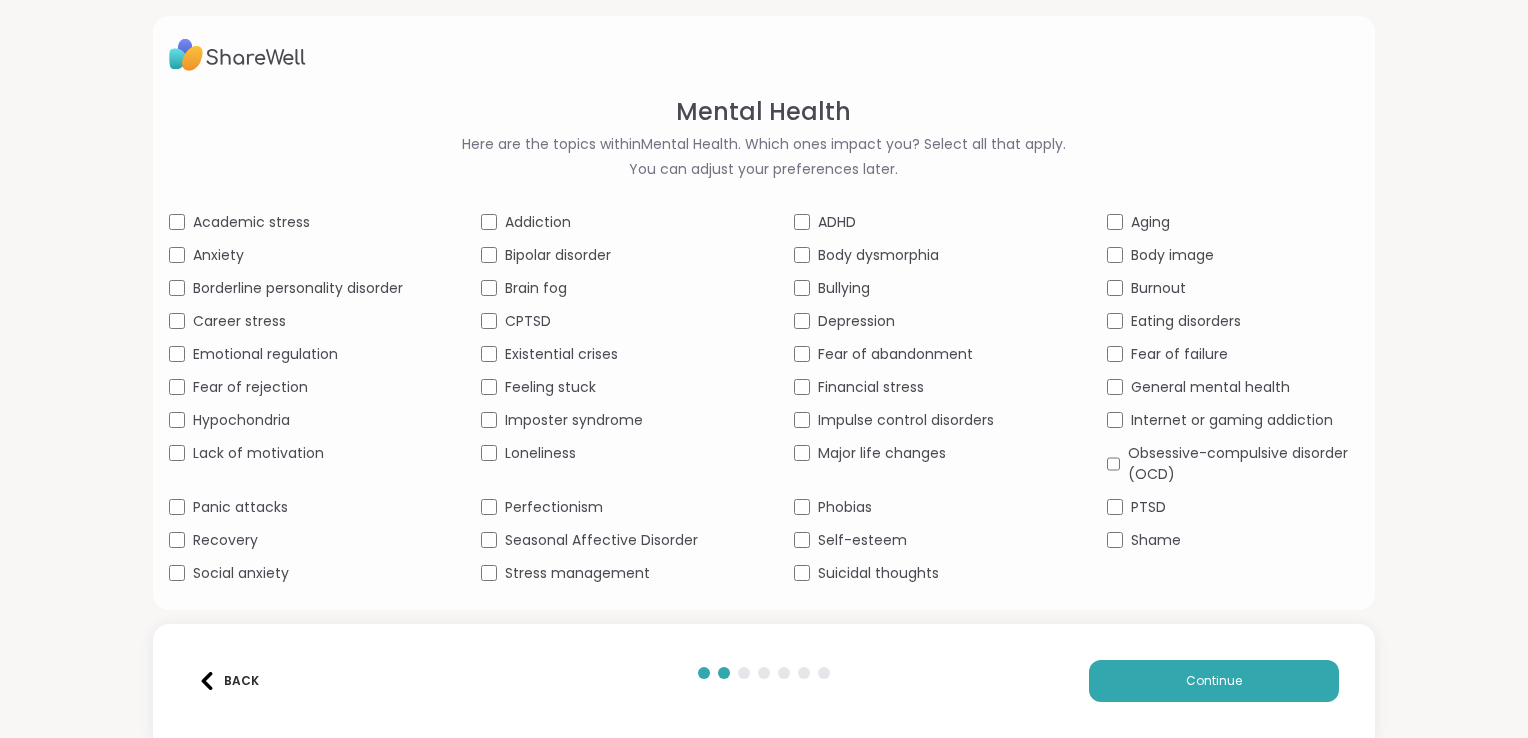 click on "General mental health" at bounding box center [1233, 387] 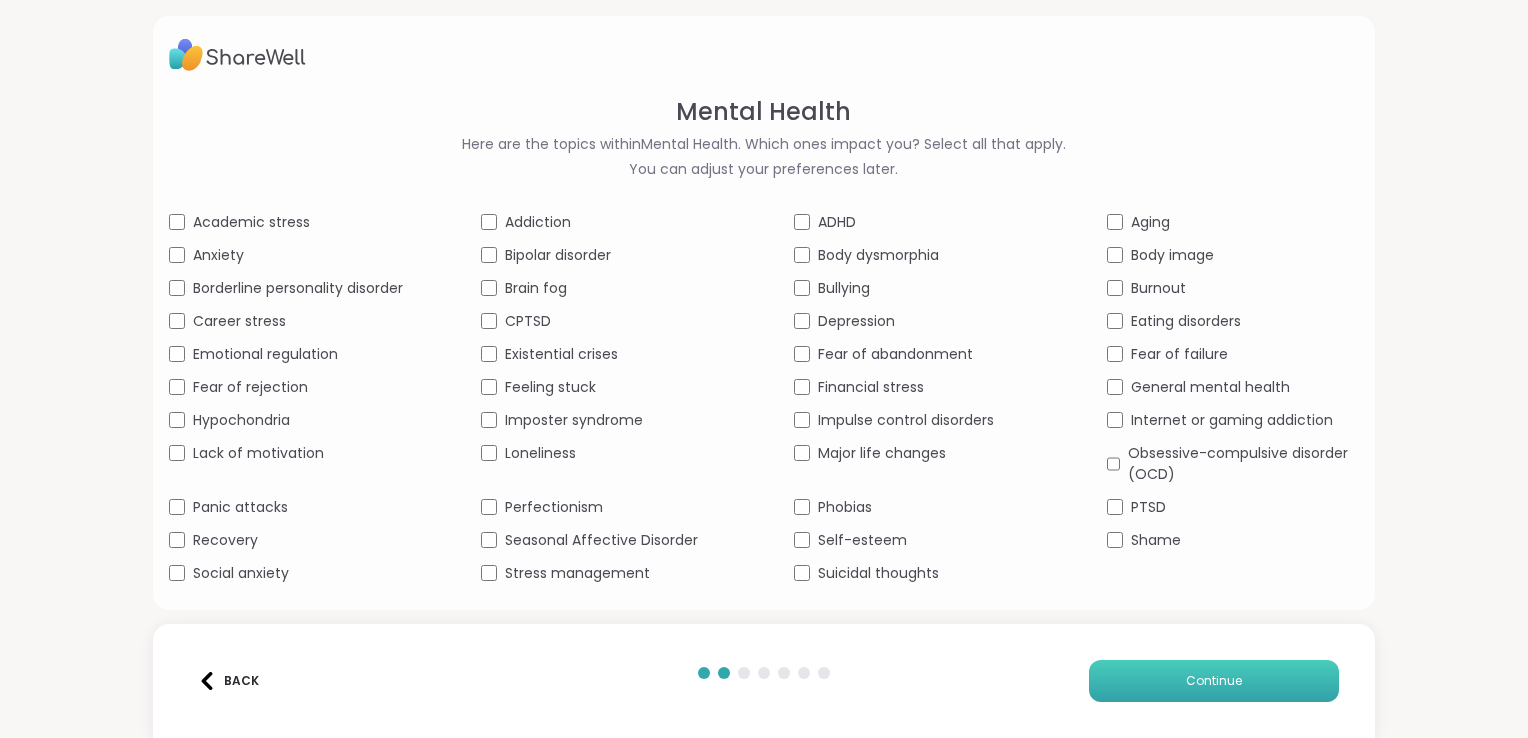 click on "Continue" at bounding box center [1214, 681] 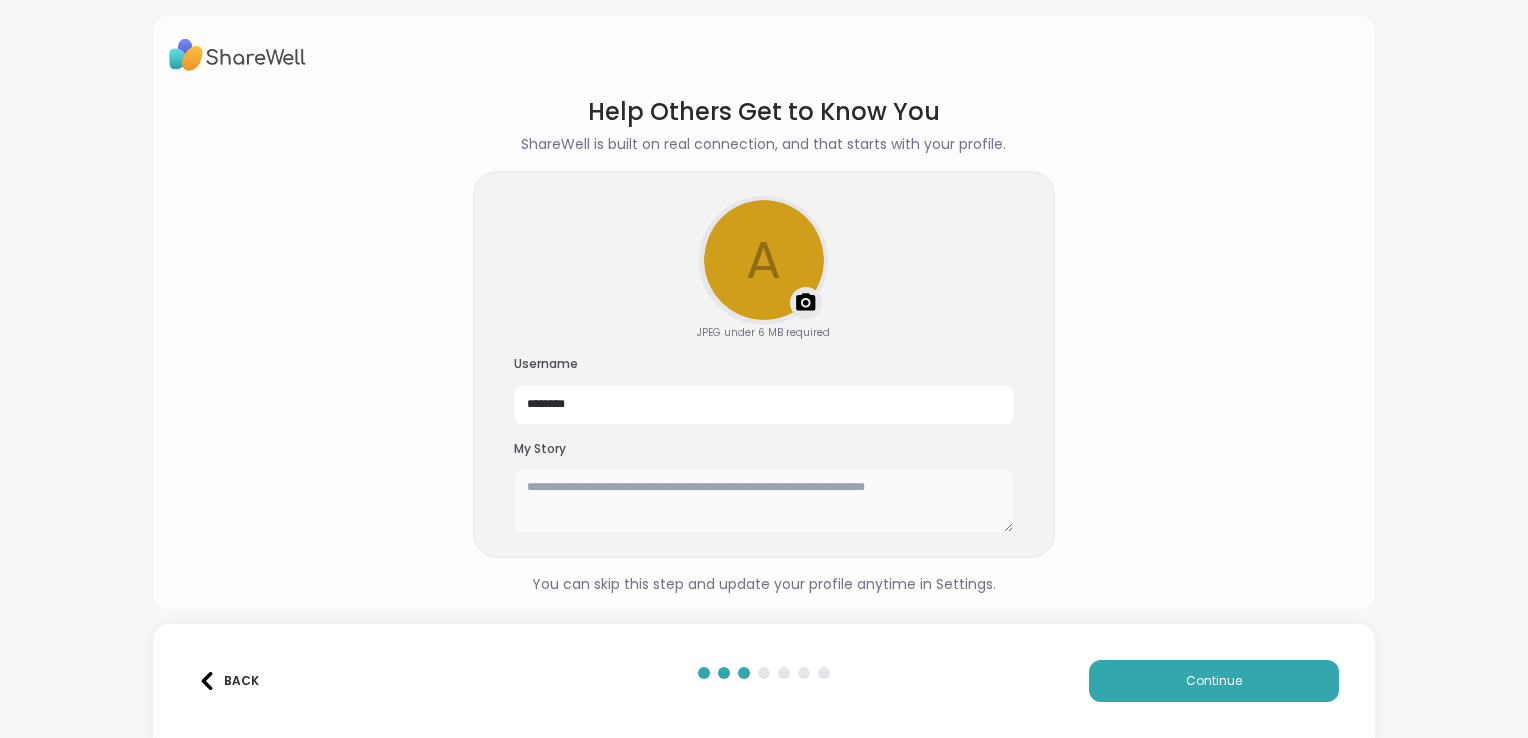 click at bounding box center (764, 501) 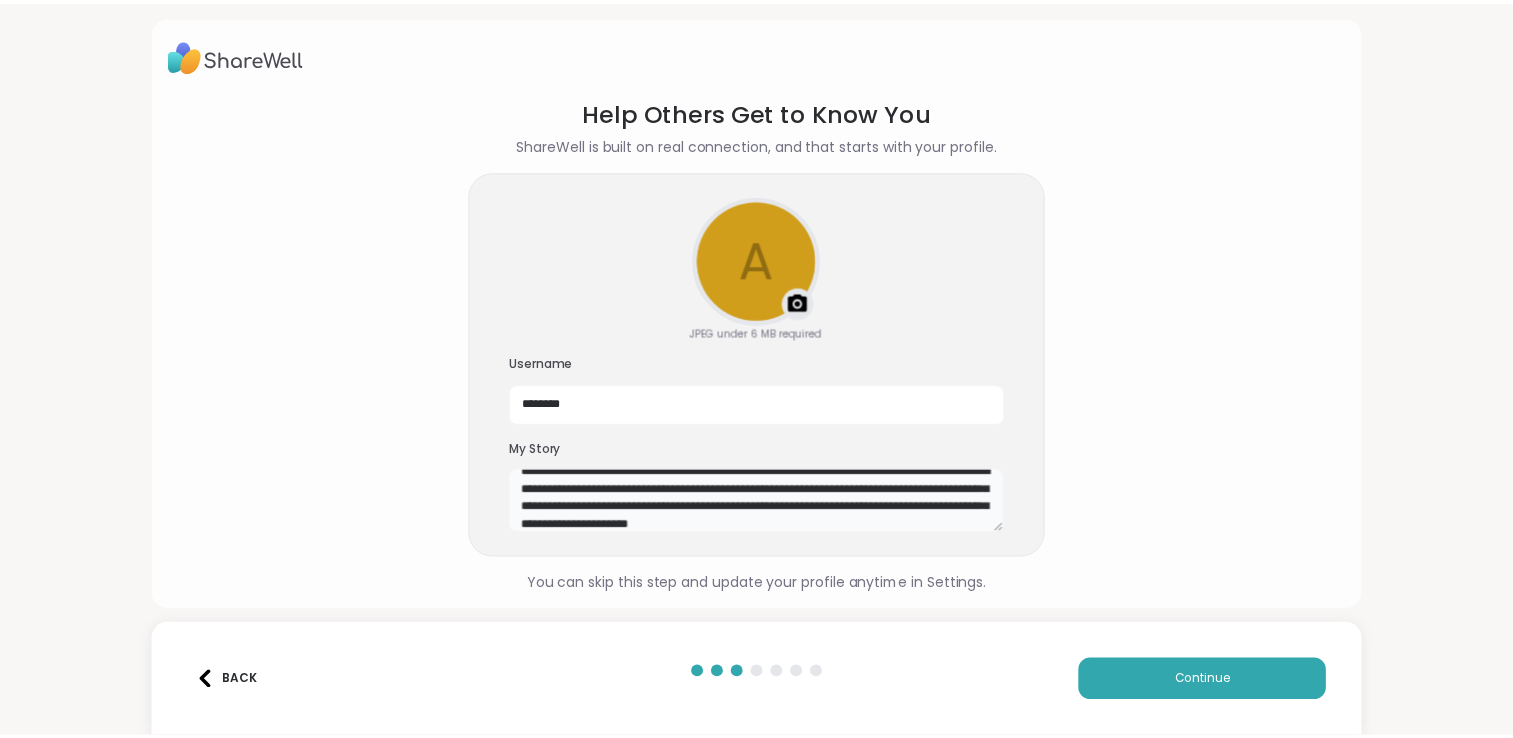 scroll, scrollTop: 35, scrollLeft: 0, axis: vertical 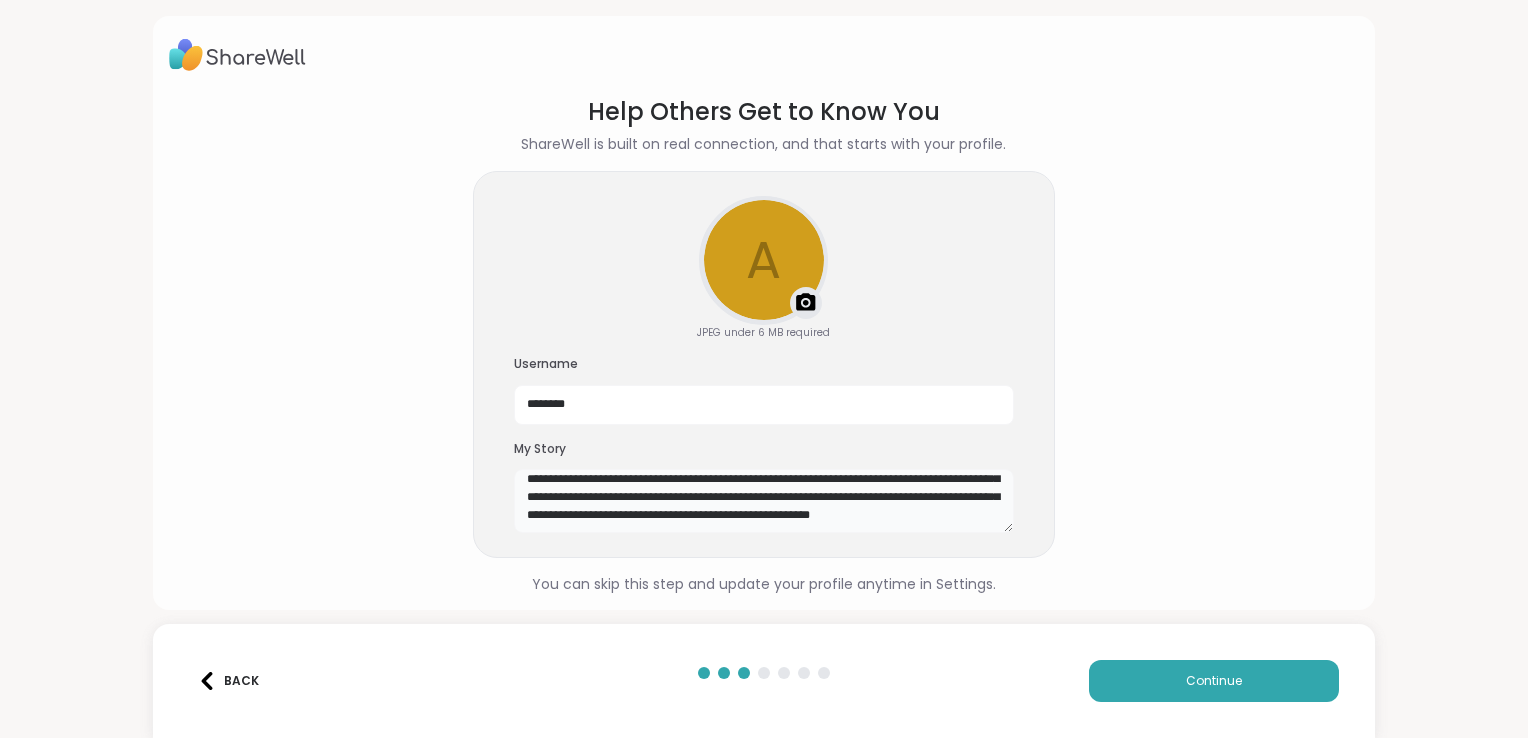 click on "**********" at bounding box center [764, 501] 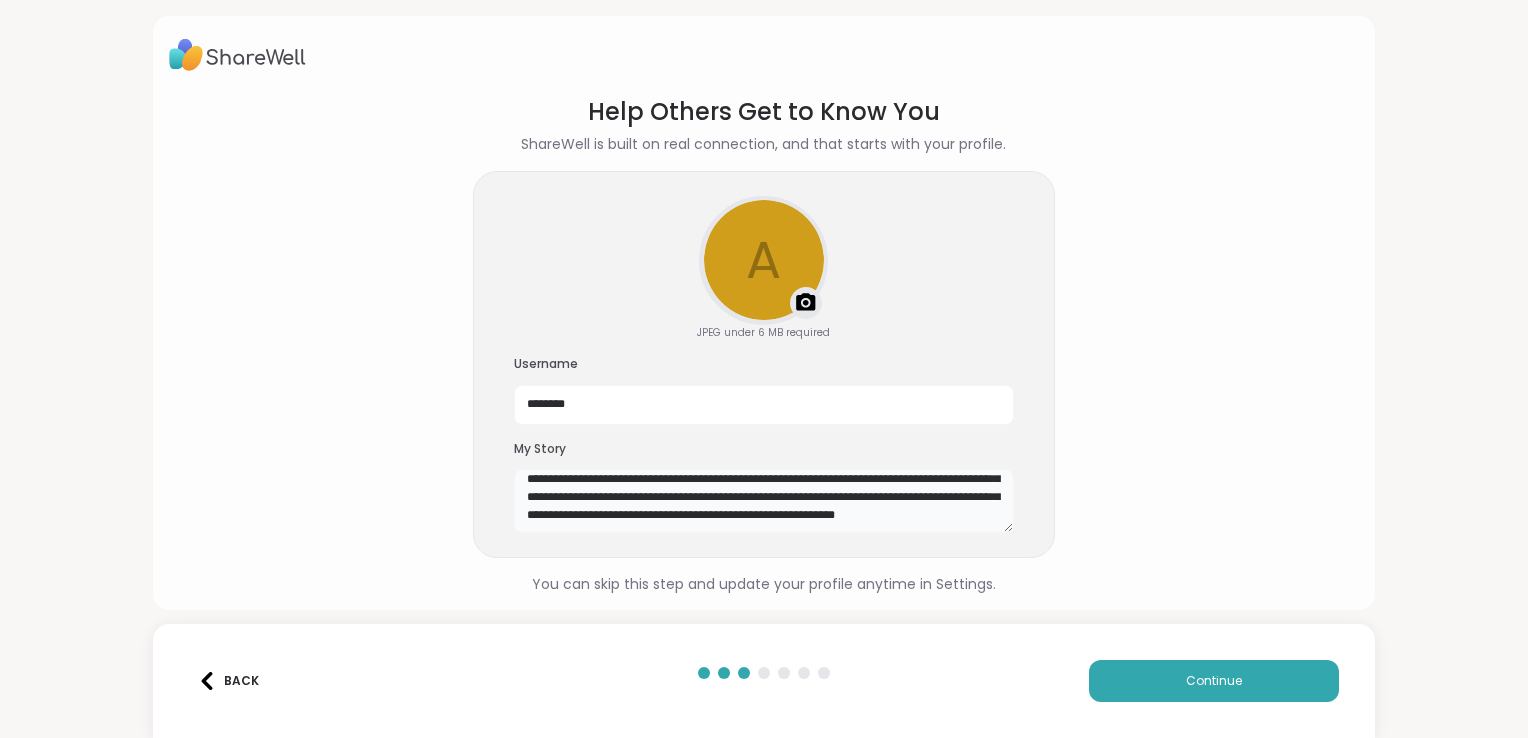 click on "**********" at bounding box center [764, 501] 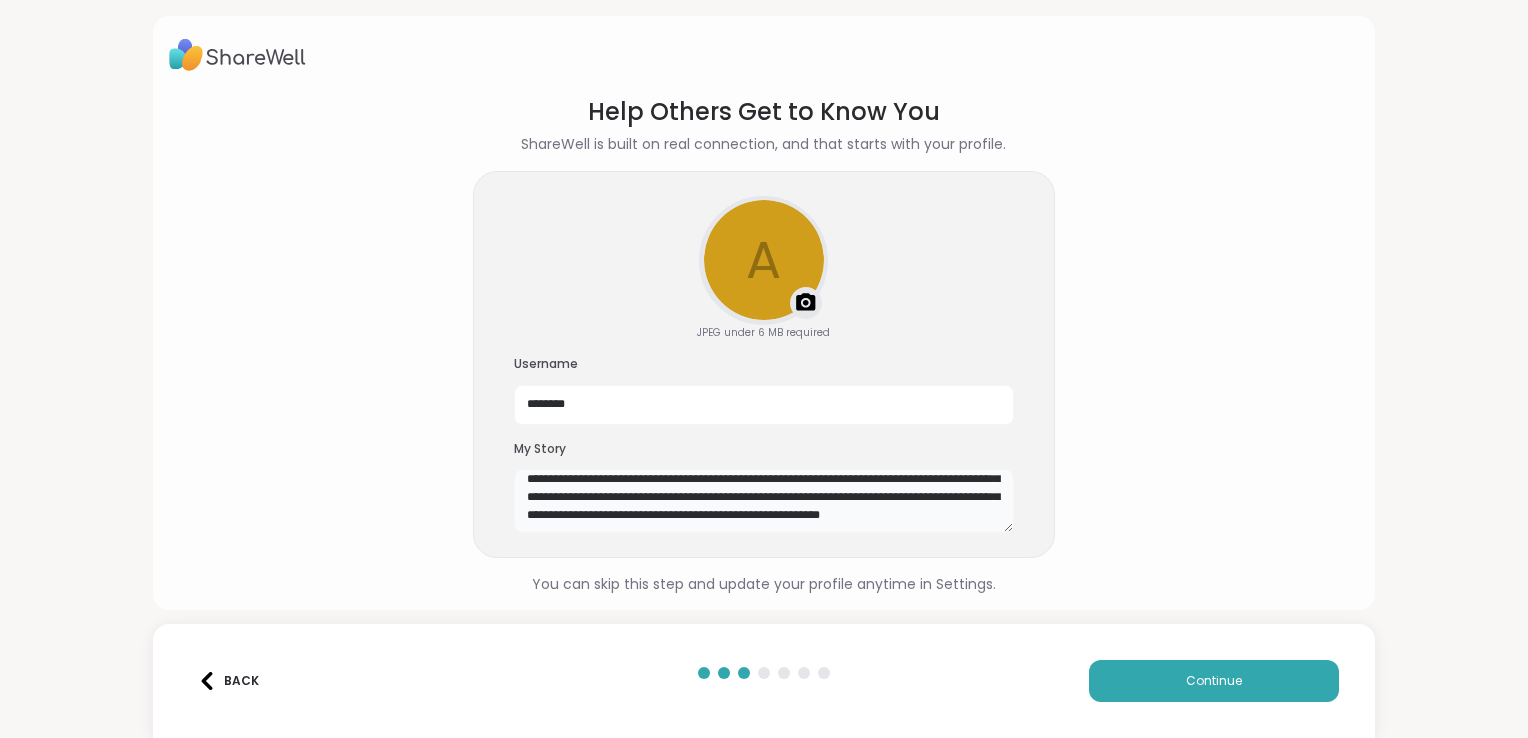 click on "**********" at bounding box center (764, 501) 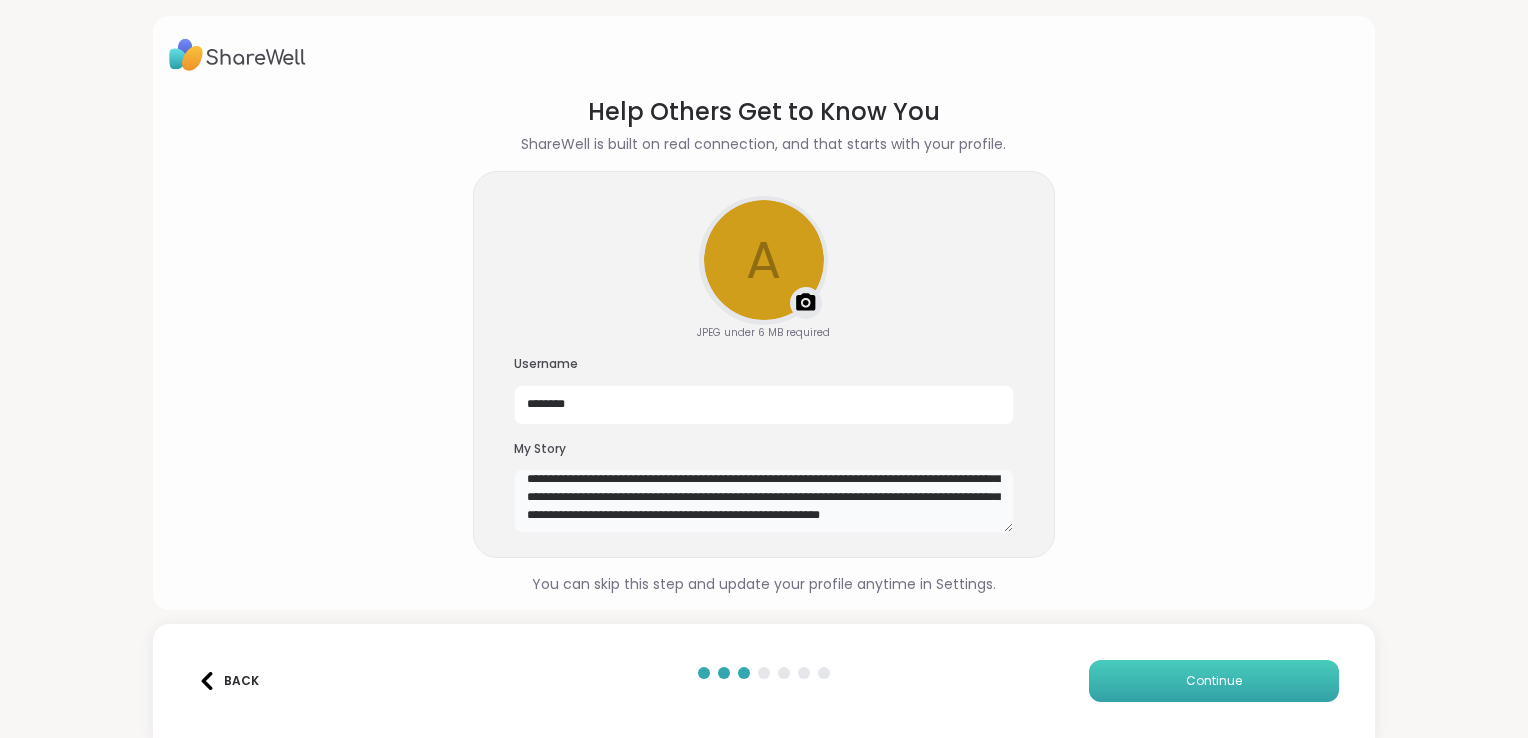type on "**********" 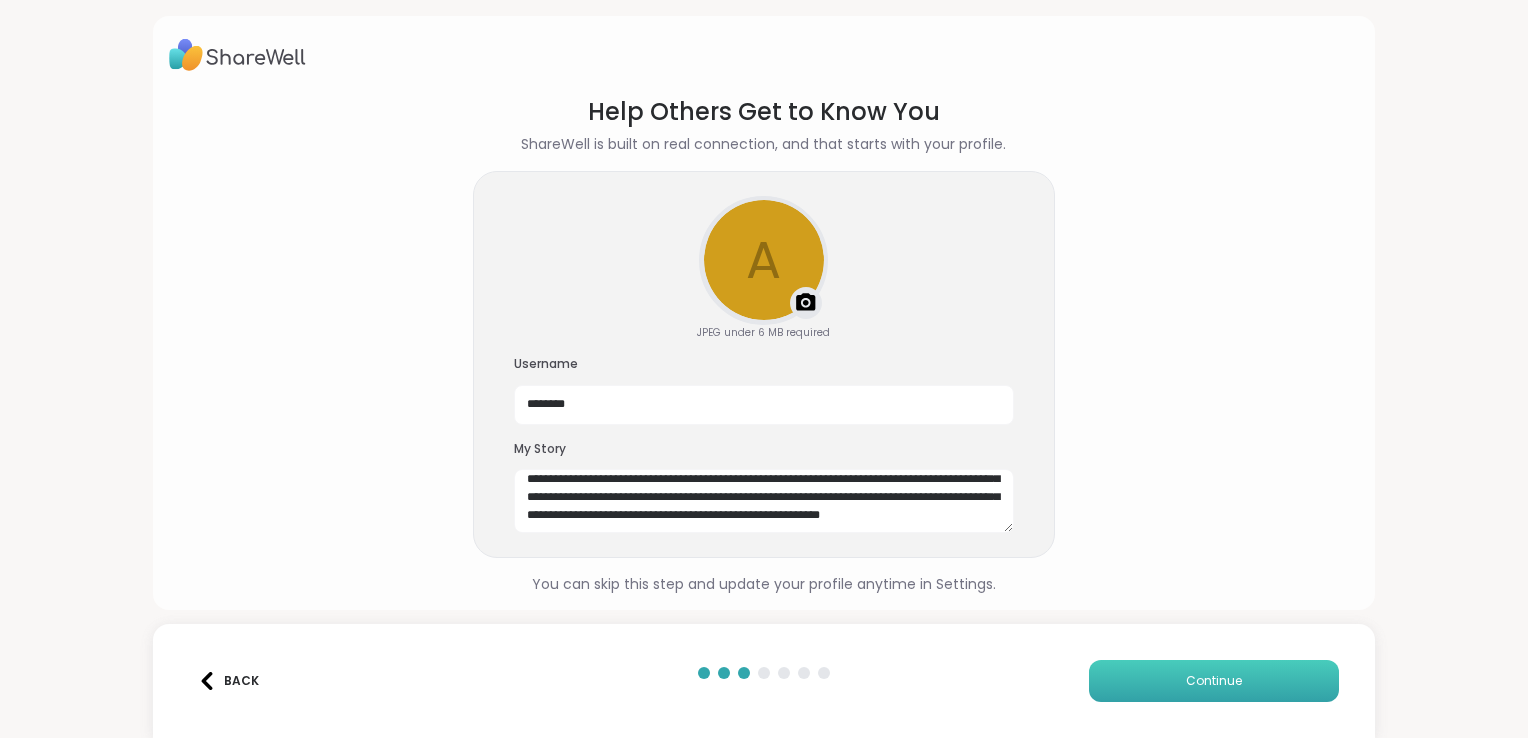 click on "Continue" at bounding box center [1214, 681] 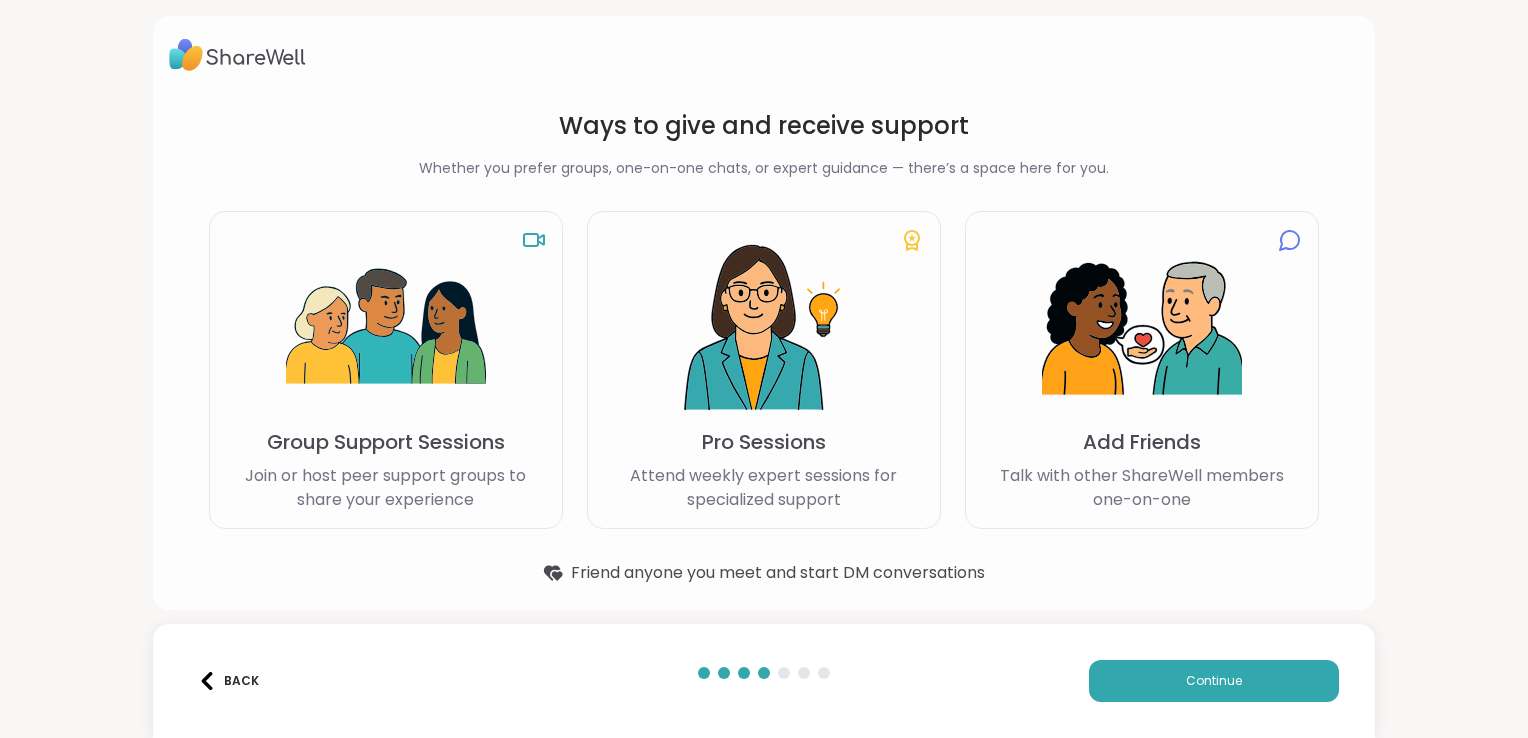 click on "Join or host peer support groups to share your experience" at bounding box center (386, 488) 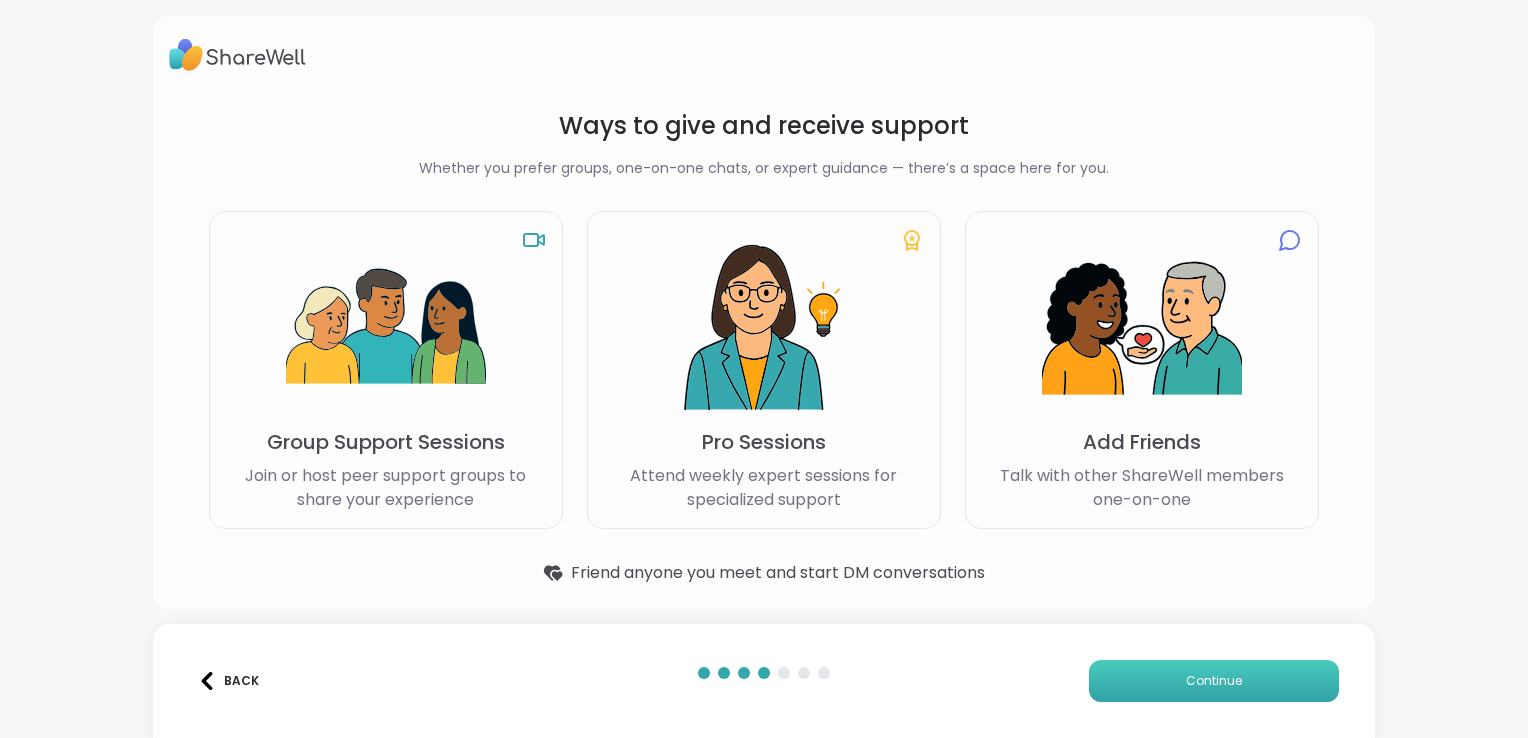 click on "Continue" at bounding box center (1214, 681) 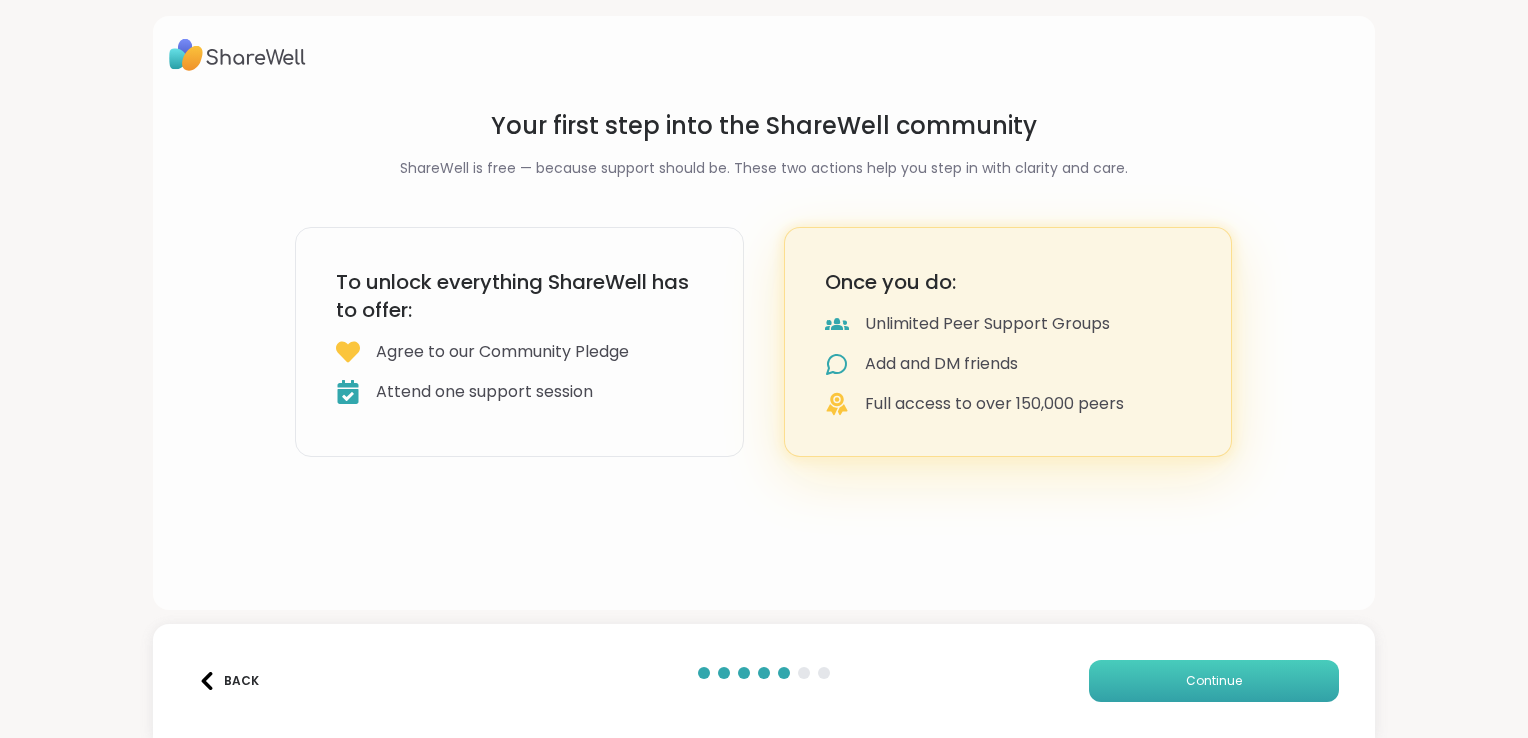 click on "Continue" at bounding box center [1214, 681] 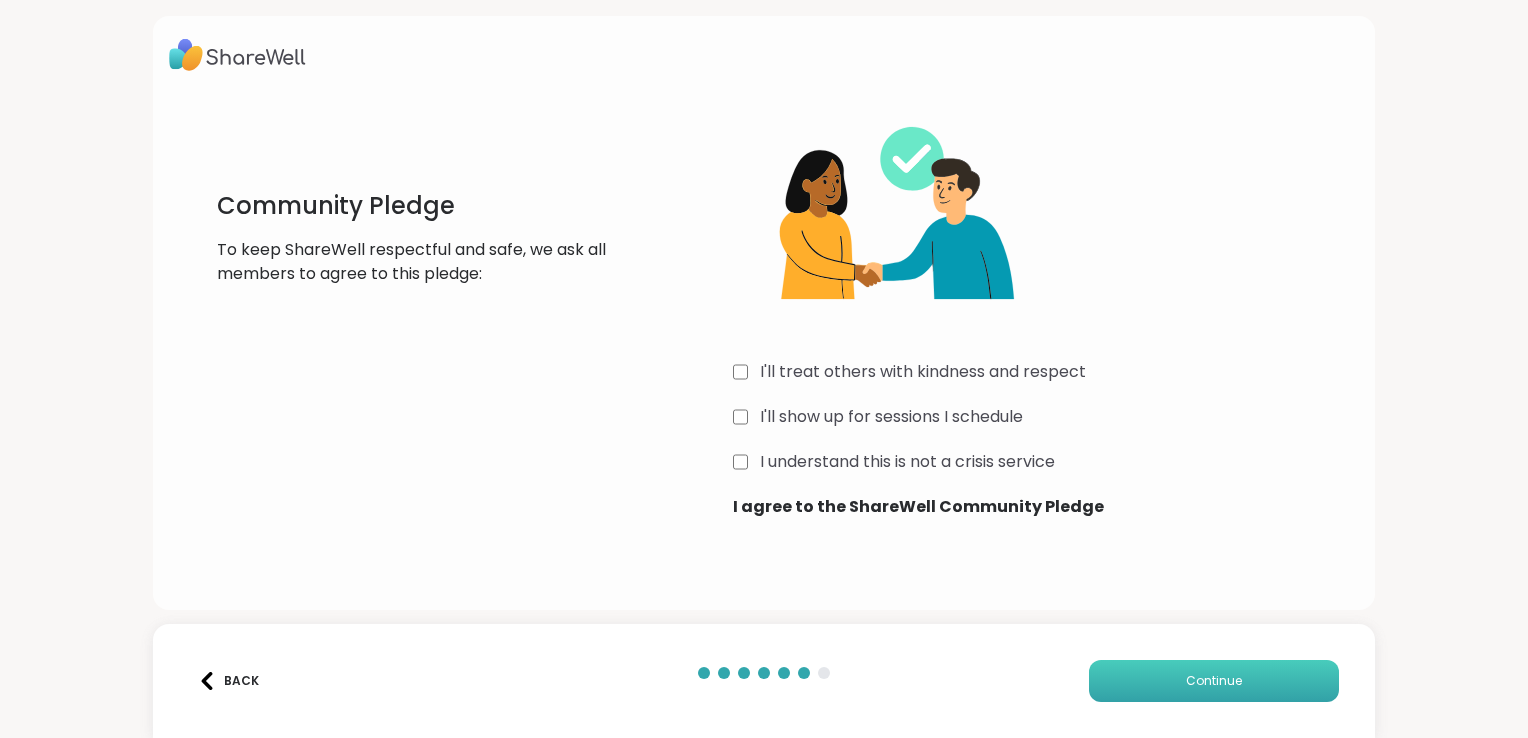click on "Continue" at bounding box center [1214, 681] 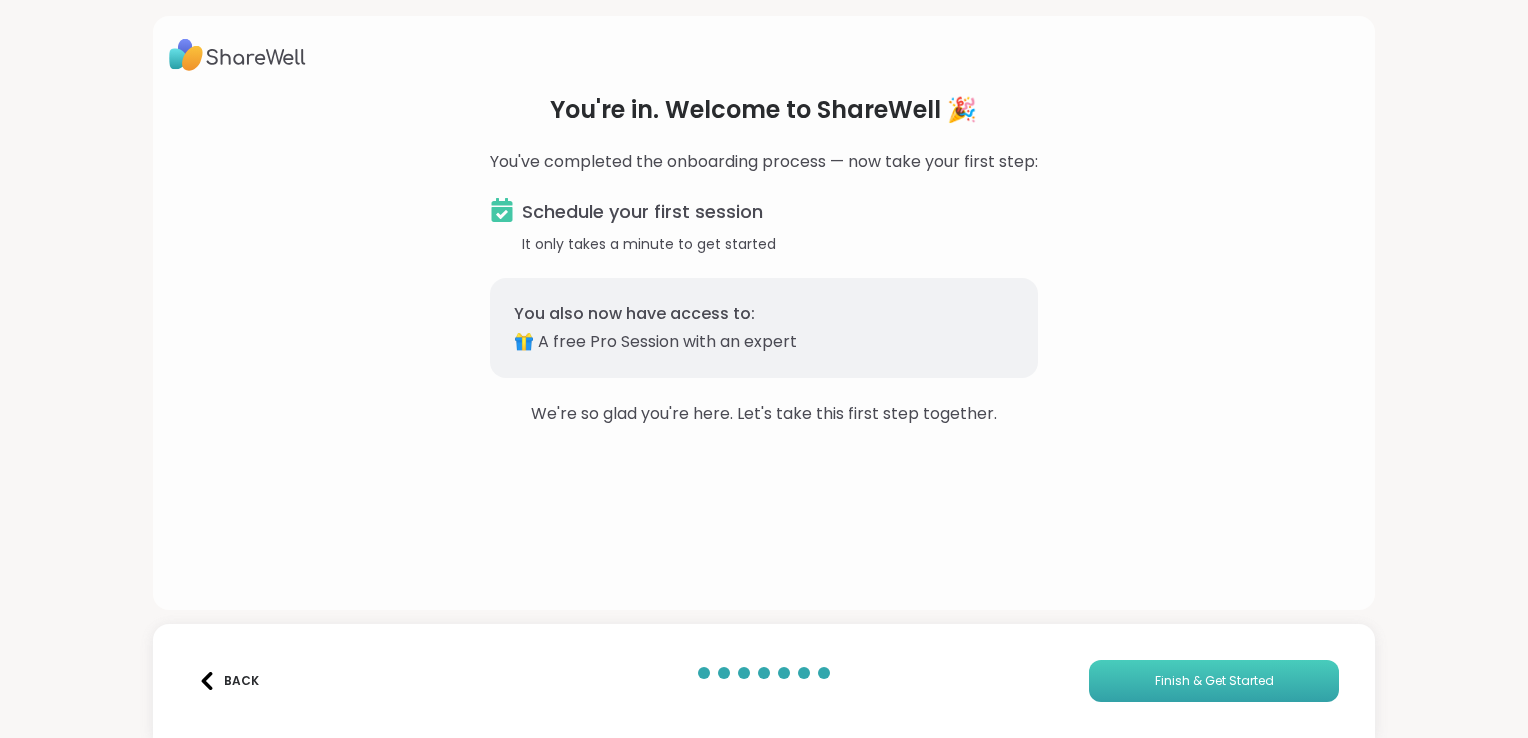 click on "Finish & Get Started" at bounding box center (1214, 681) 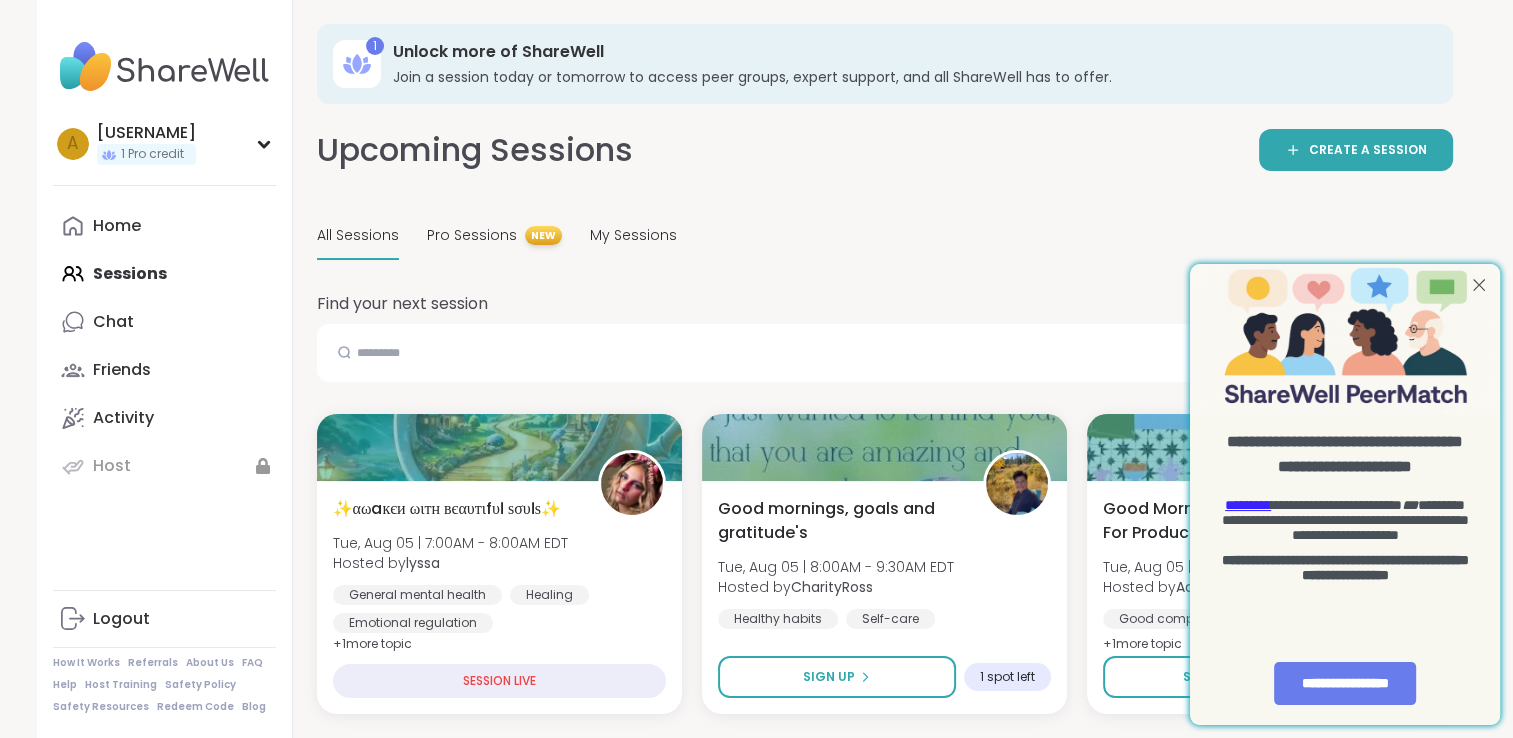 scroll, scrollTop: 0, scrollLeft: 0, axis: both 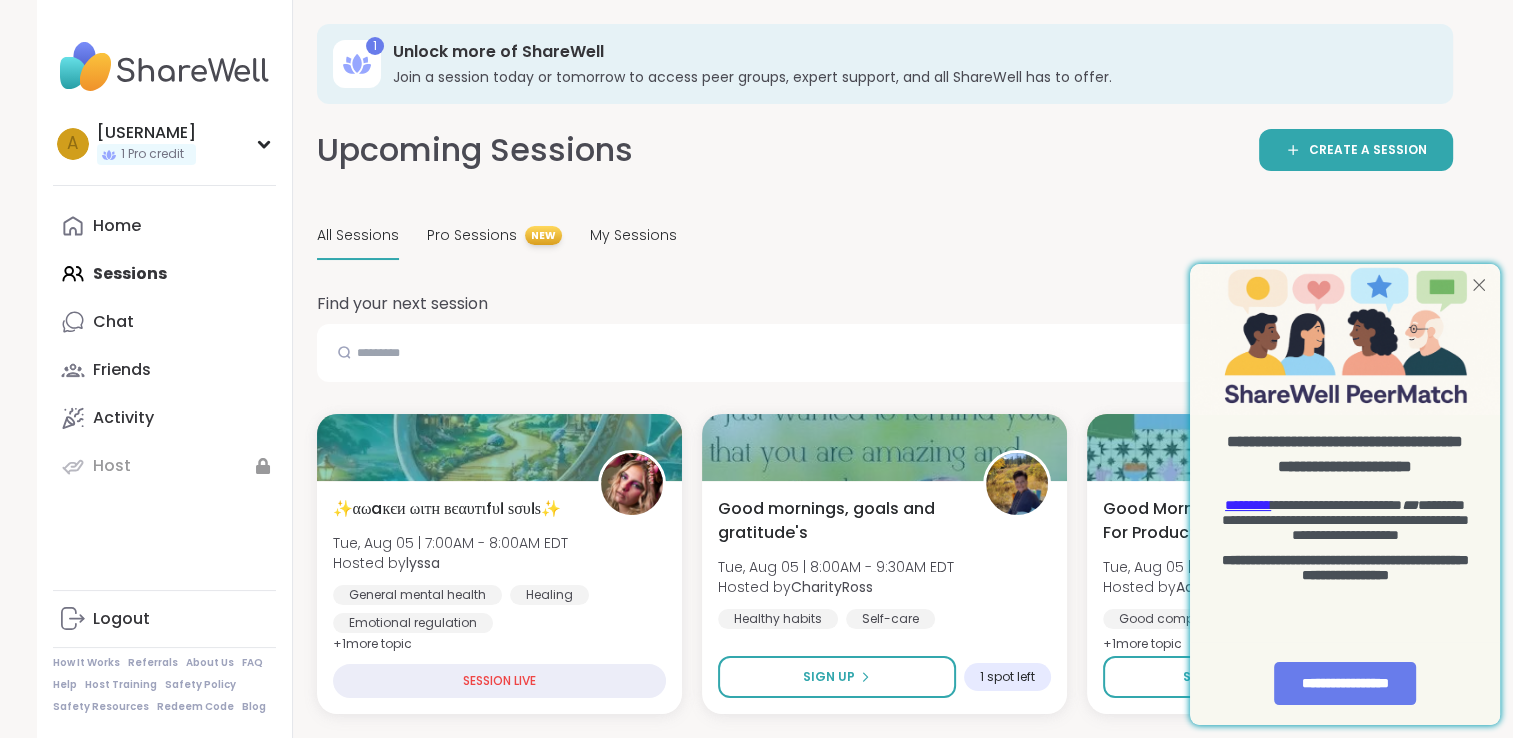 click at bounding box center (1479, 284) 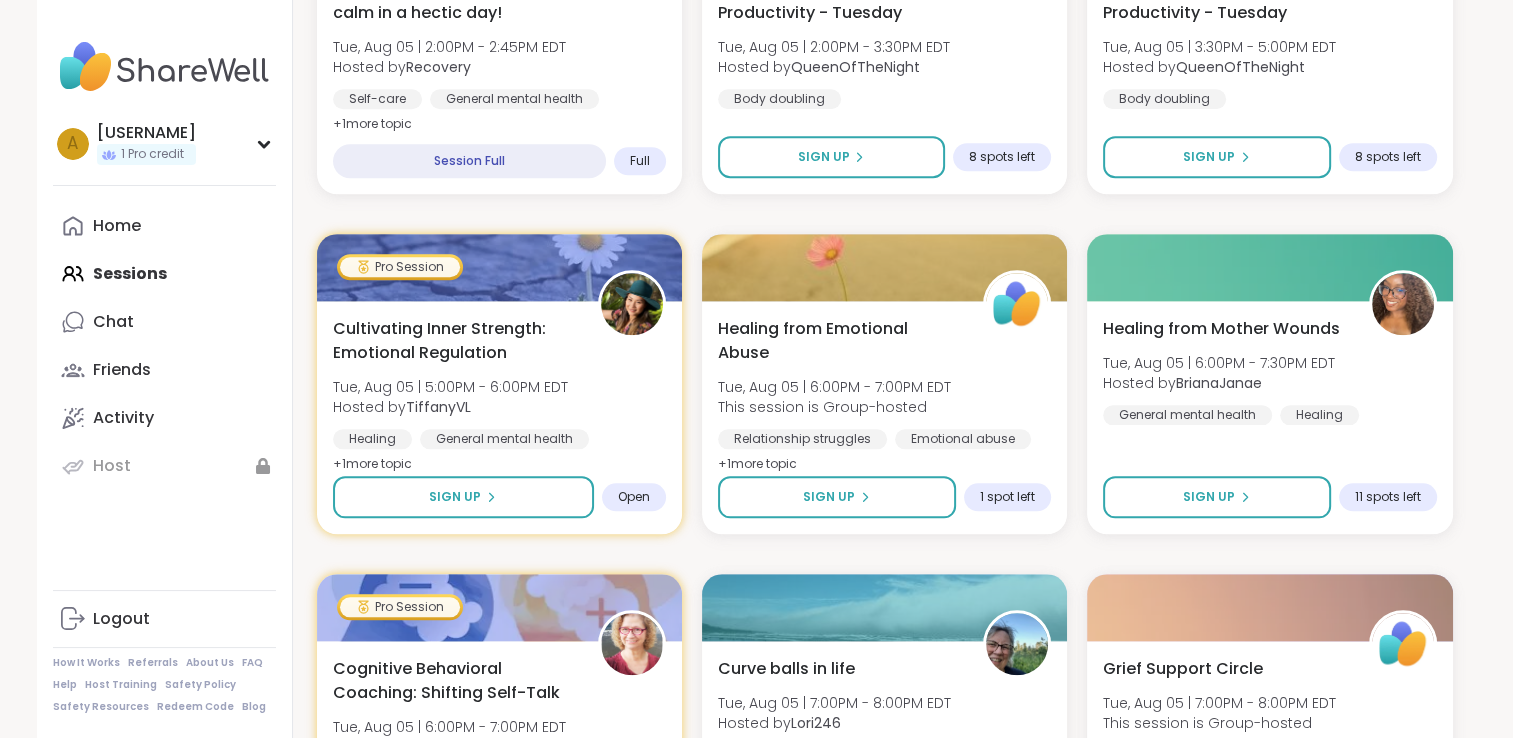scroll, scrollTop: 1920, scrollLeft: 0, axis: vertical 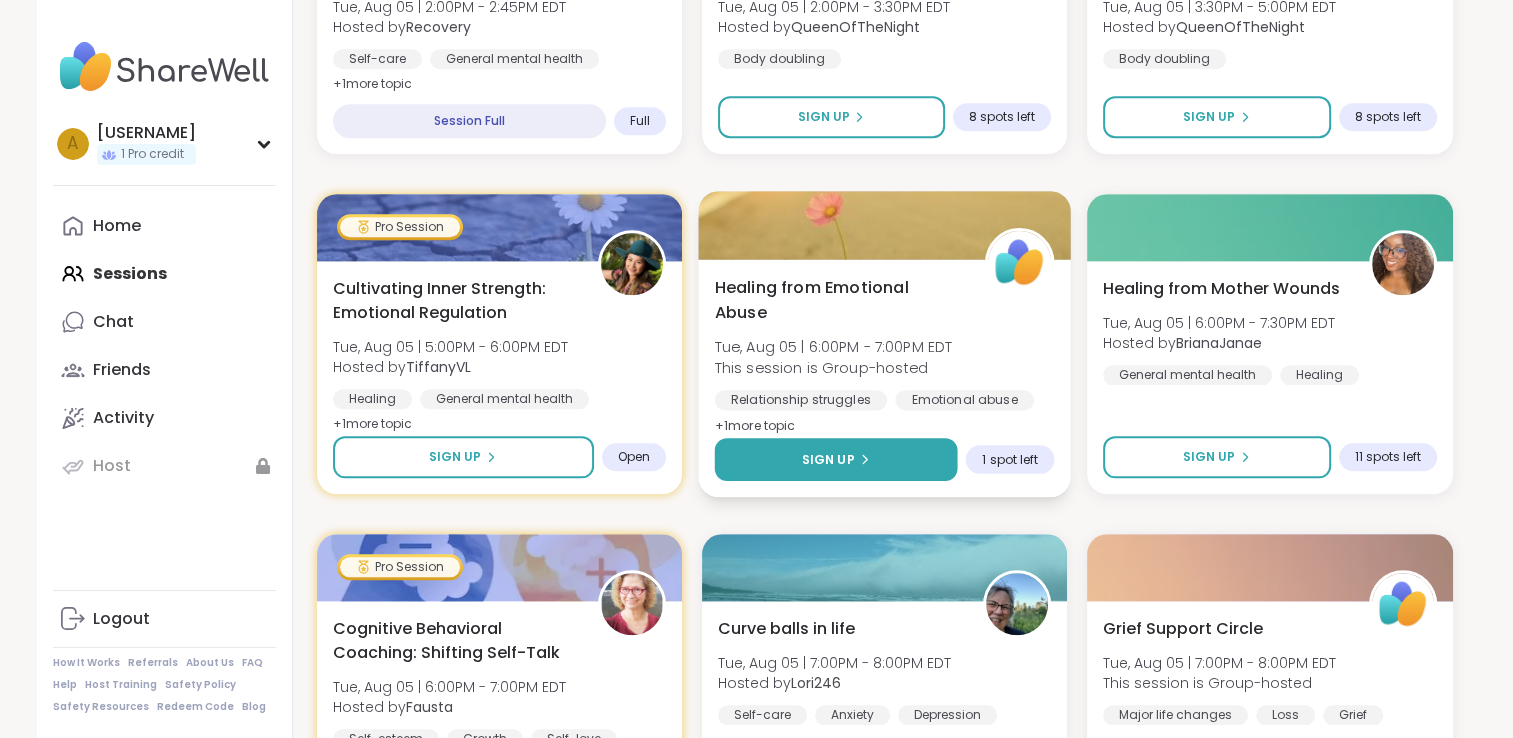 click on "Sign Up" at bounding box center (827, 459) 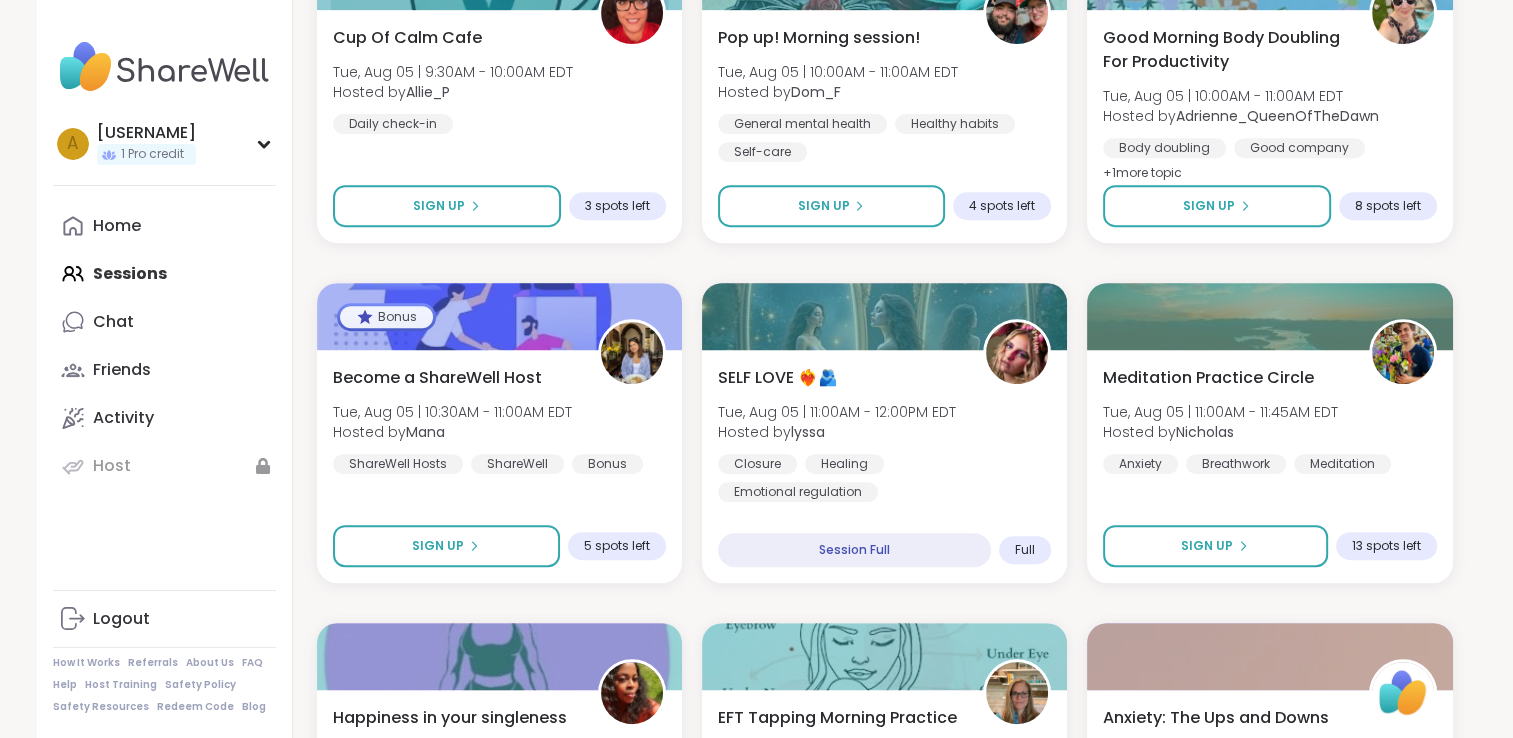 scroll, scrollTop: 690, scrollLeft: 0, axis: vertical 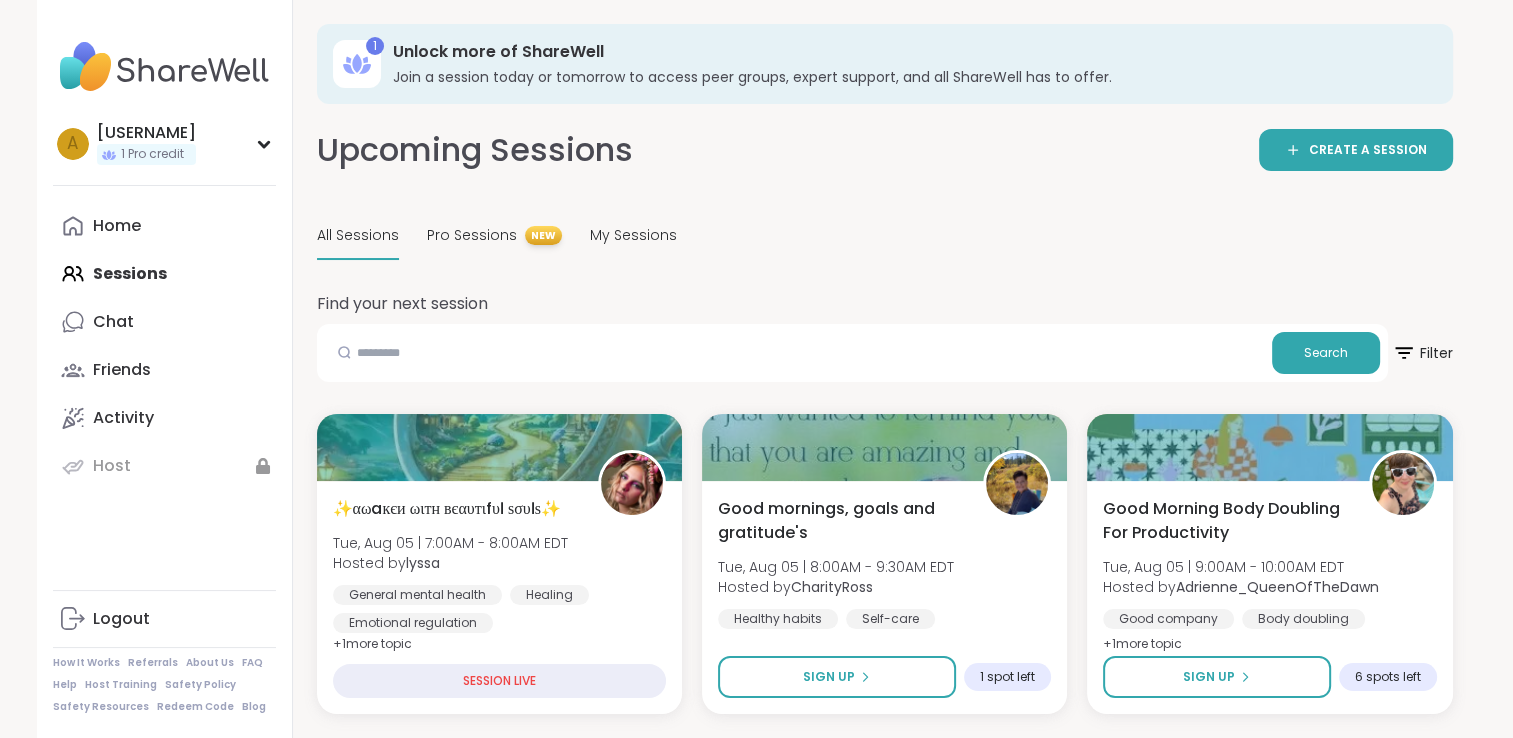 click on "✨αωaкєи ωιтн вєαυтιfυℓ ѕσυℓѕ✨ Tue, Aug 05 | 7:00AM - 8:00AM EDT Hosted by [USERNAME] General mental health Healing Emotional regulation + 1  more topic SESSION LIVE Good mornings, goals and gratitude's Tue, Aug 05 | 8:00AM - 9:30AM EDT Hosted by  [USERNAME] Healthy habits Self-care Goal-setting Sign Up 1 spot left Good Morning Body Doubling For Productivity Tue, Aug 05 | 9:00AM - 10:00AM EDT Hosted by  [USERNAME] Good company Body doubling Goal-setting + 1  more topic Sign Up 6 spots left Cup Of Calm Cafe Tue, Aug 05 | 9:30AM - 10:00AM EDT Hosted by  [USERNAME] Daily check-in Sign Up 3 spots left Pop up! Morning session! Tue, Aug 05 | 10:00AM - 11:00AM EDT Hosted by  [USERNAME] General mental health Healthy habits Self-care + 1 +" at bounding box center (885, 2258) 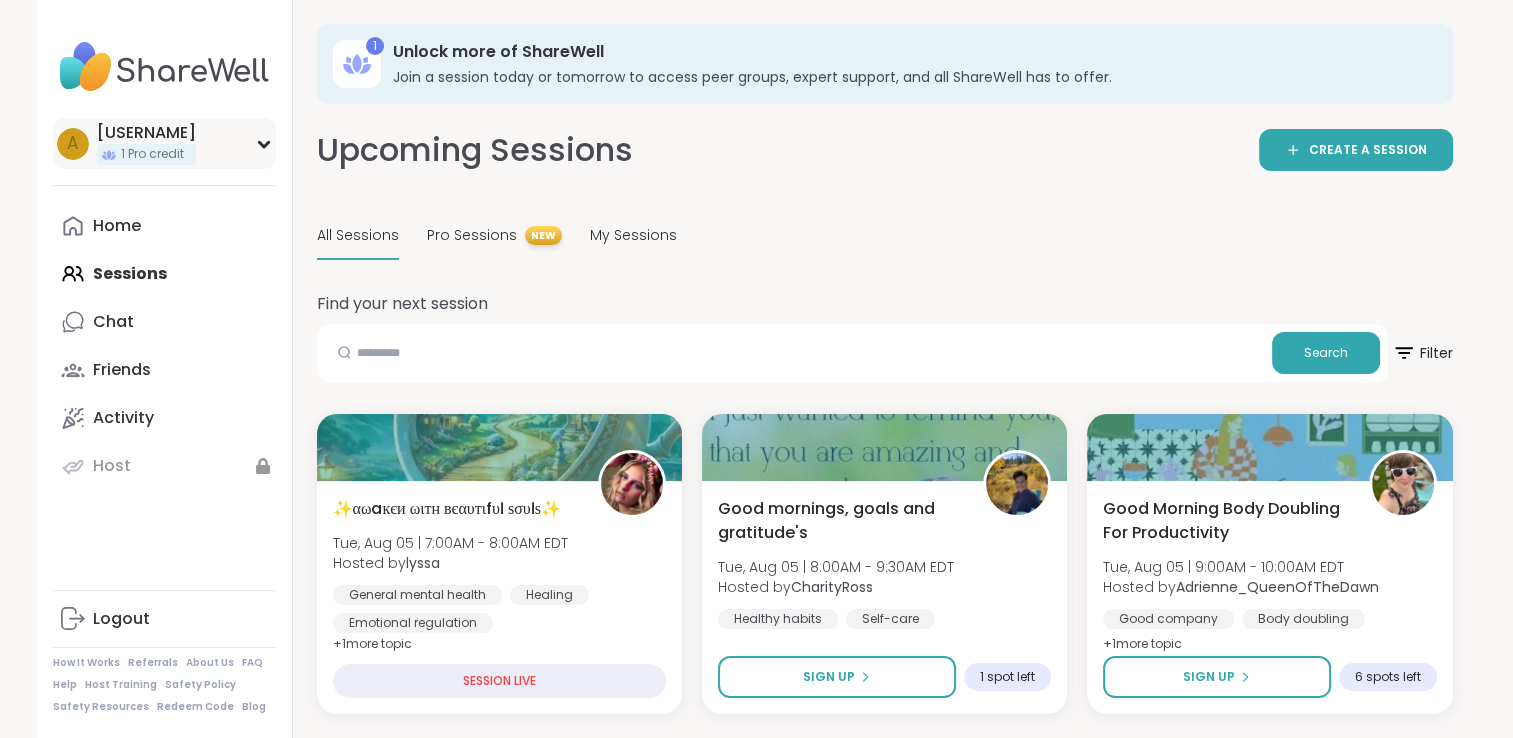 click on "a [PRODUCT] credit" at bounding box center (164, 143) 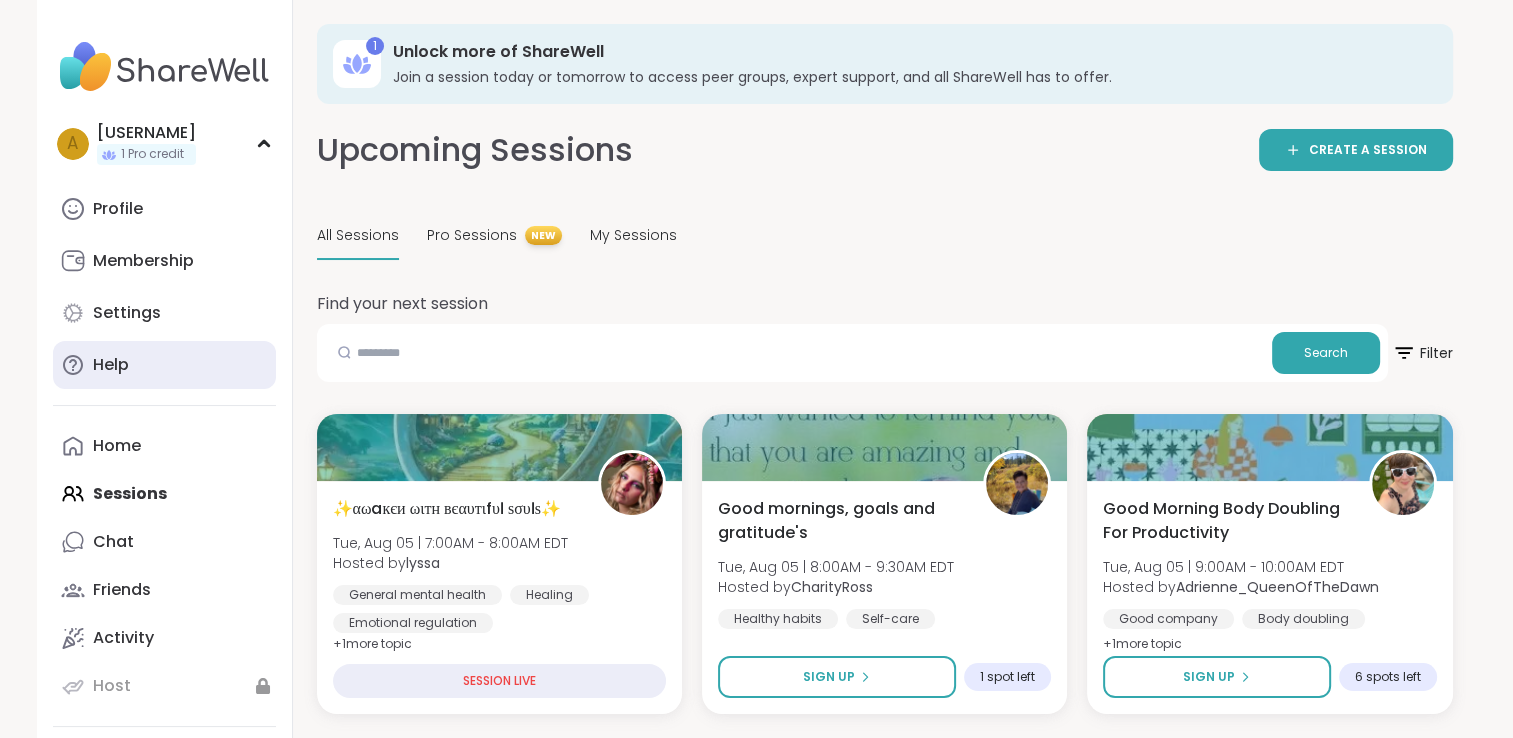 click on "Help" at bounding box center [111, 365] 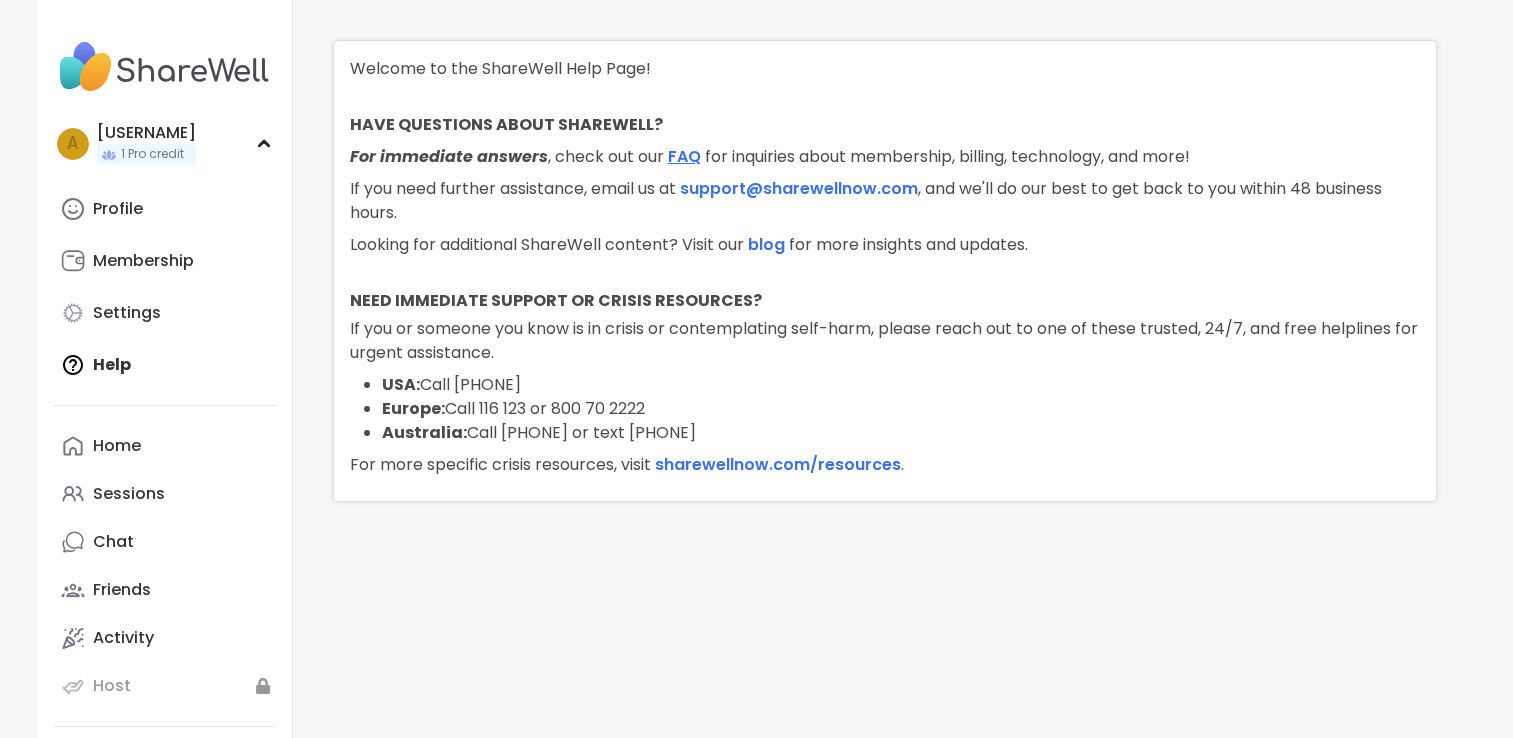 click on "FAQ" at bounding box center [684, 156] 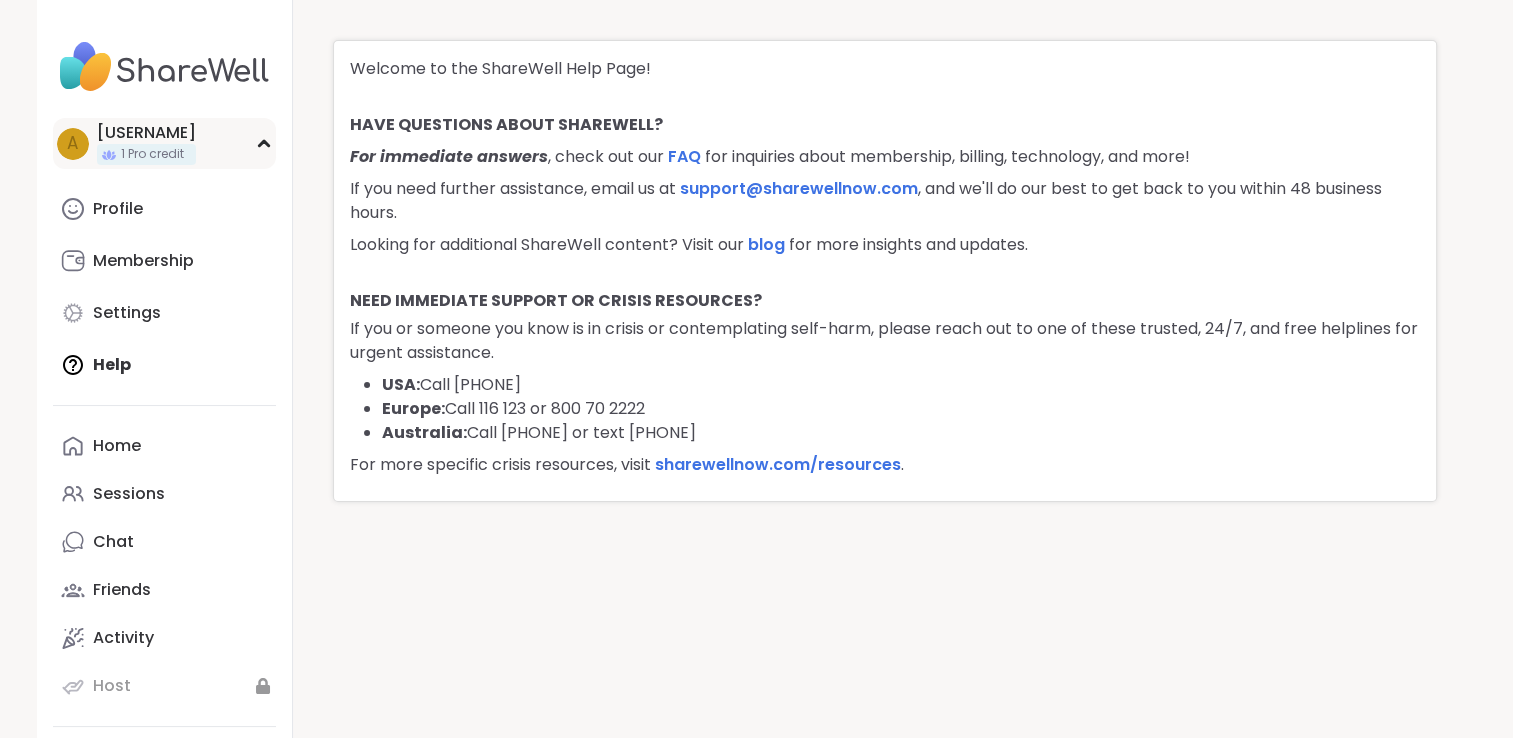 click on "a [PRODUCT] credit" at bounding box center (164, 143) 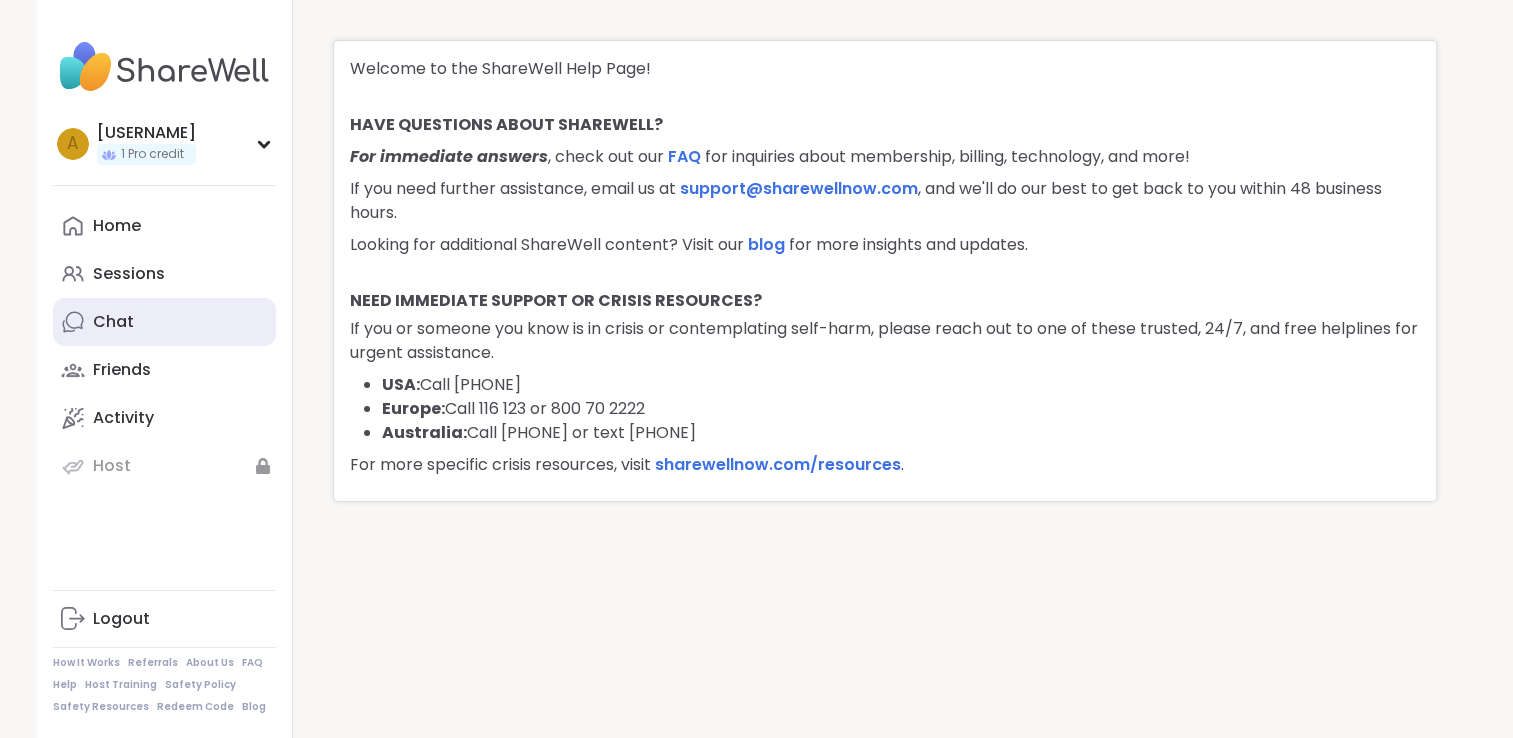 click on "Chat" at bounding box center [164, 322] 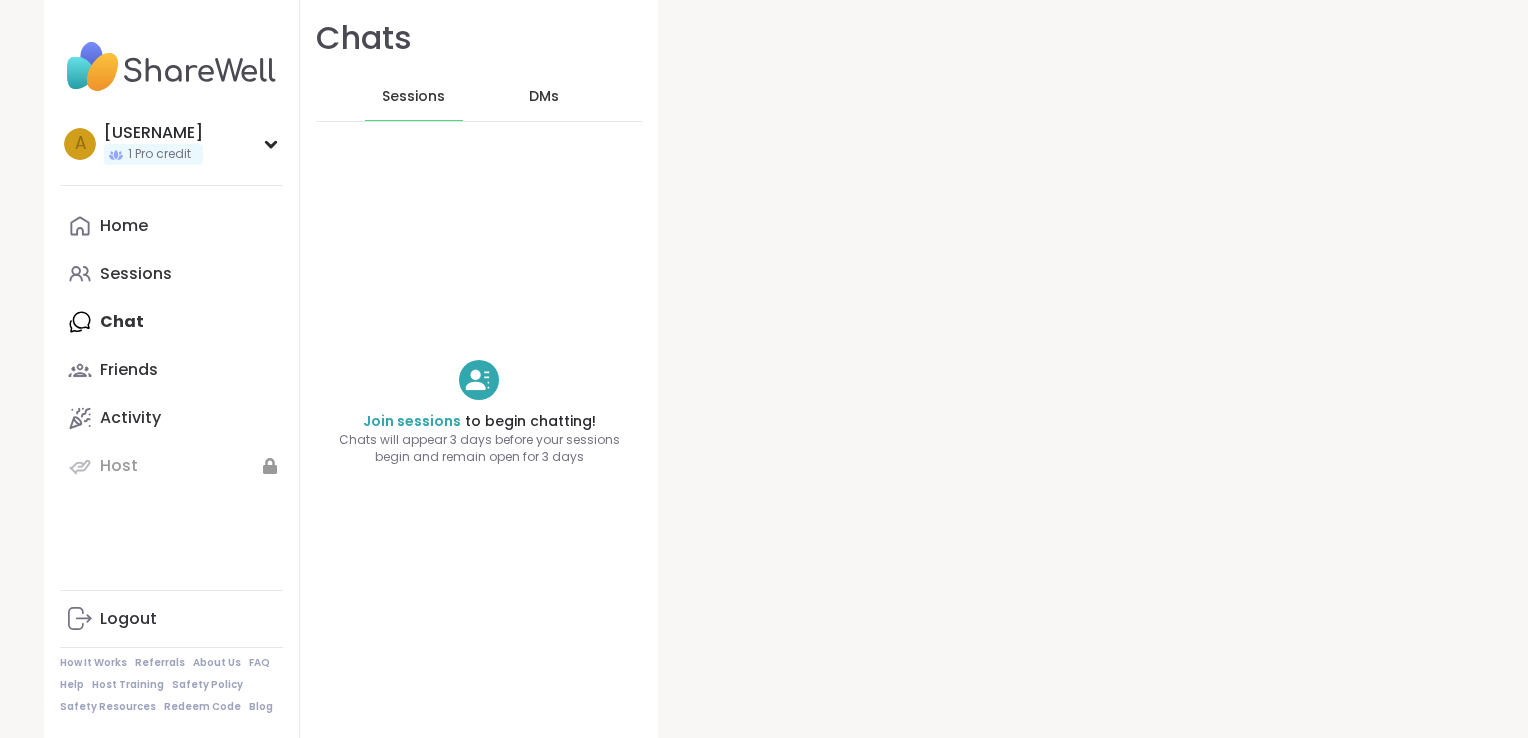 scroll, scrollTop: 0, scrollLeft: 0, axis: both 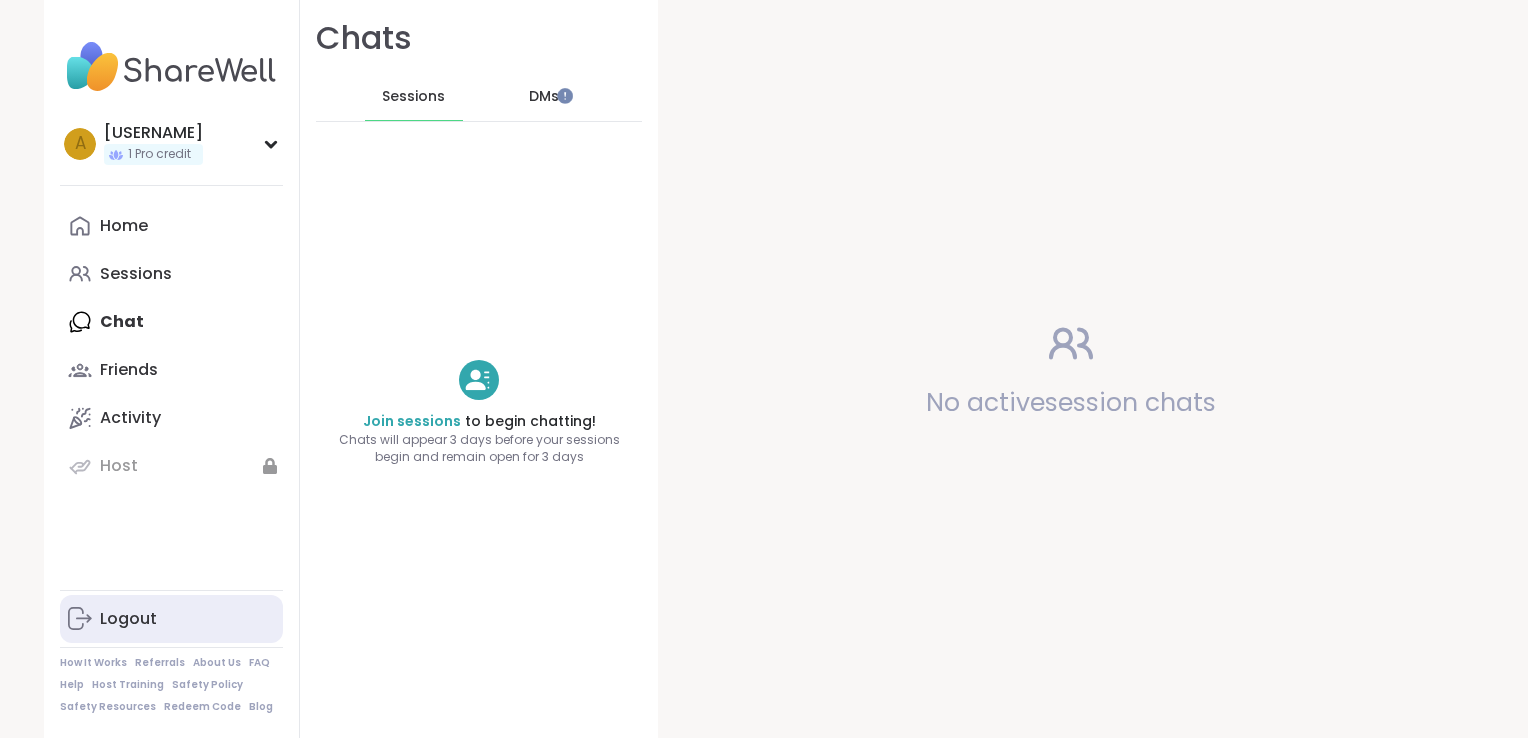 click on "Logout" at bounding box center (128, 619) 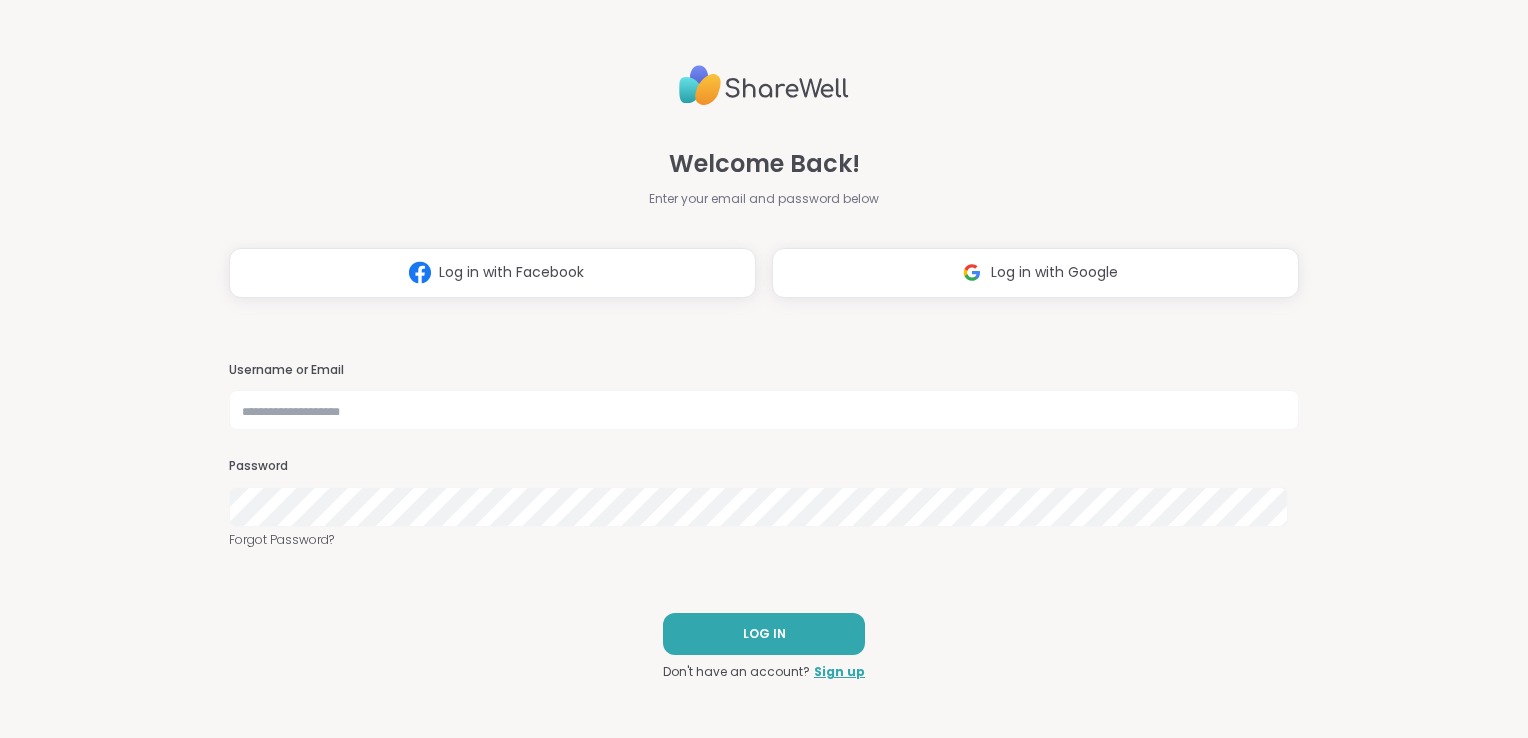 click on "Welcome Back! Enter your email and password below Log in with Facebook Log in with Google Username or Email   Password   Forgot Password? LOG IN Don't have an account? Sign up" at bounding box center [764, 369] 